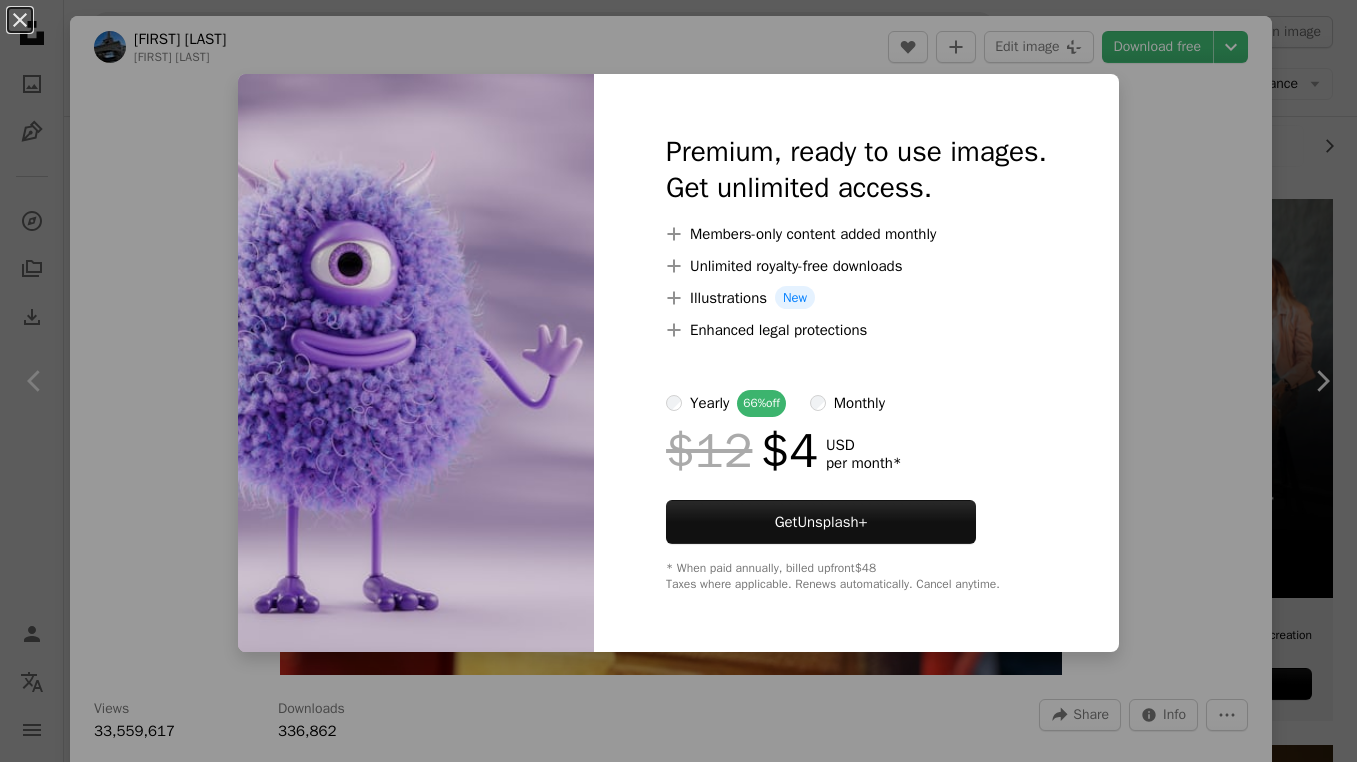 scroll, scrollTop: 300, scrollLeft: 0, axis: vertical 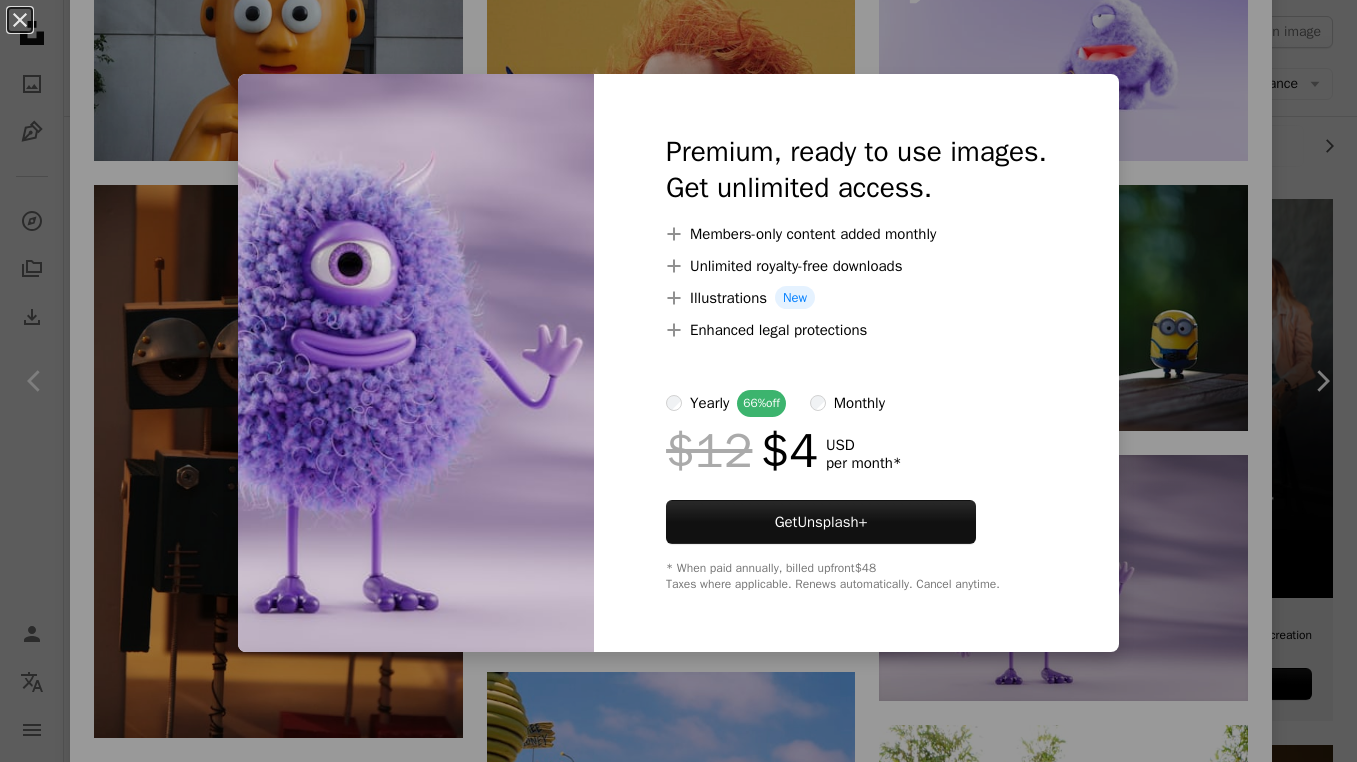 click on "An X shape Premium, ready to use images. Get unlimited access. A plus sign Members-only content added monthly A plus sign Unlimited royalty-free downloads A plus sign Illustrations  New A plus sign Enhanced legal protections yearly 66%  off monthly $12   $4 USD per month * Get  Unsplash+ * When paid annually, billed upfront  $48 Taxes where applicable. Renews automatically. Cancel anytime." at bounding box center (678, 381) 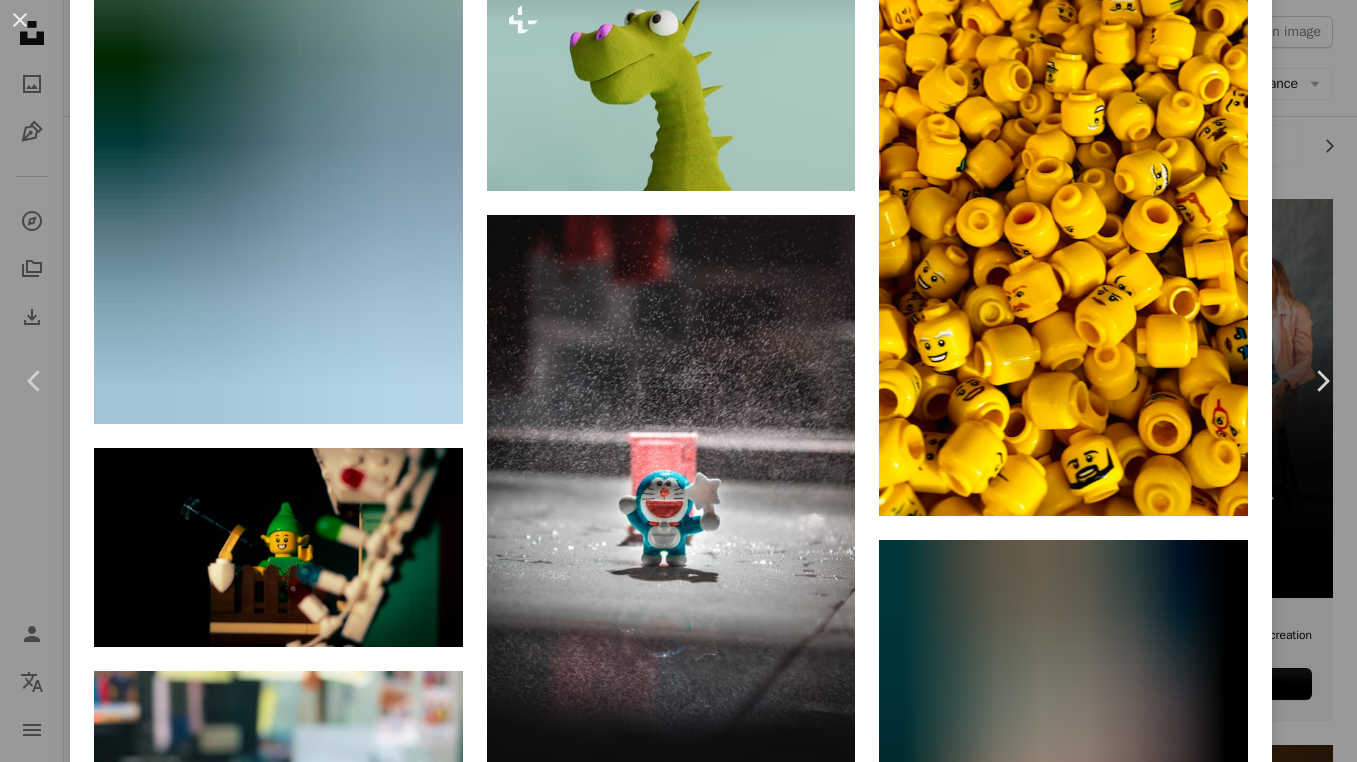 scroll, scrollTop: 15065, scrollLeft: 0, axis: vertical 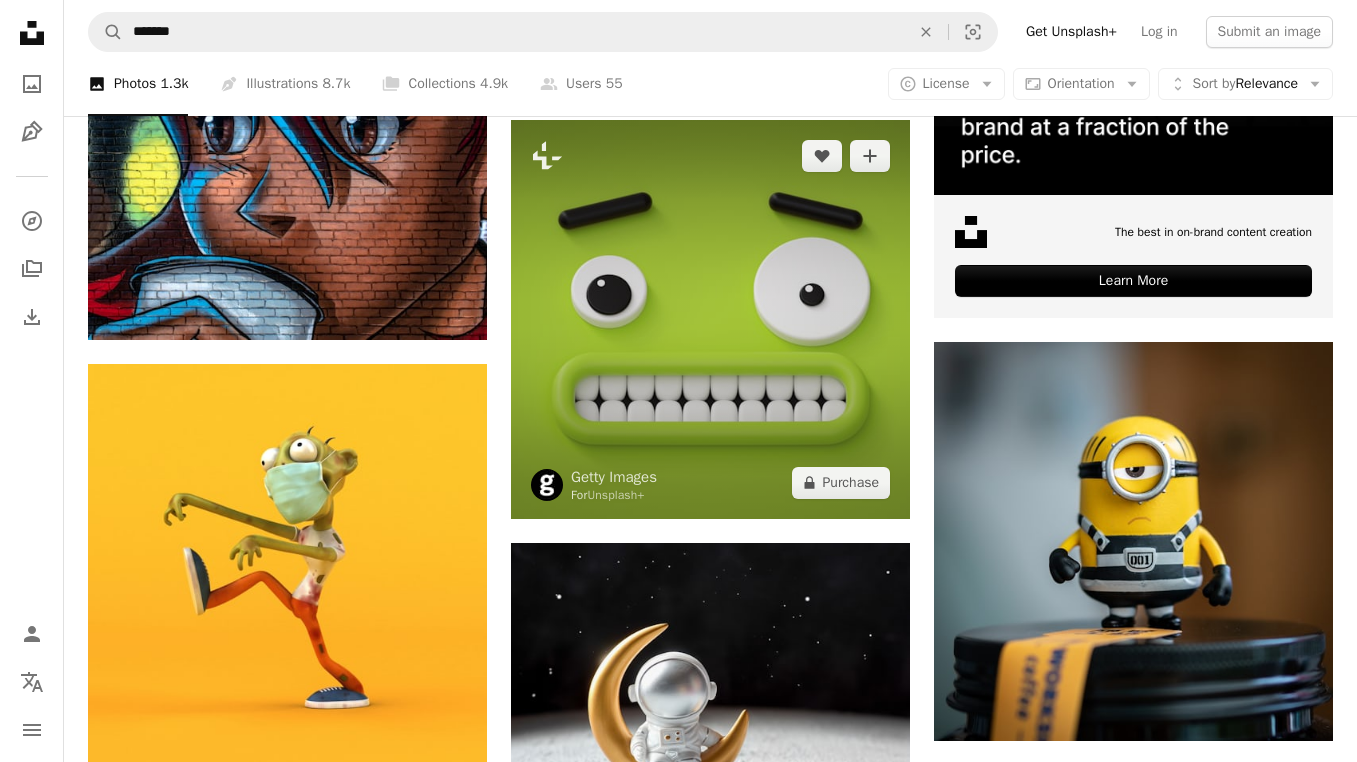 click at bounding box center [710, 319] 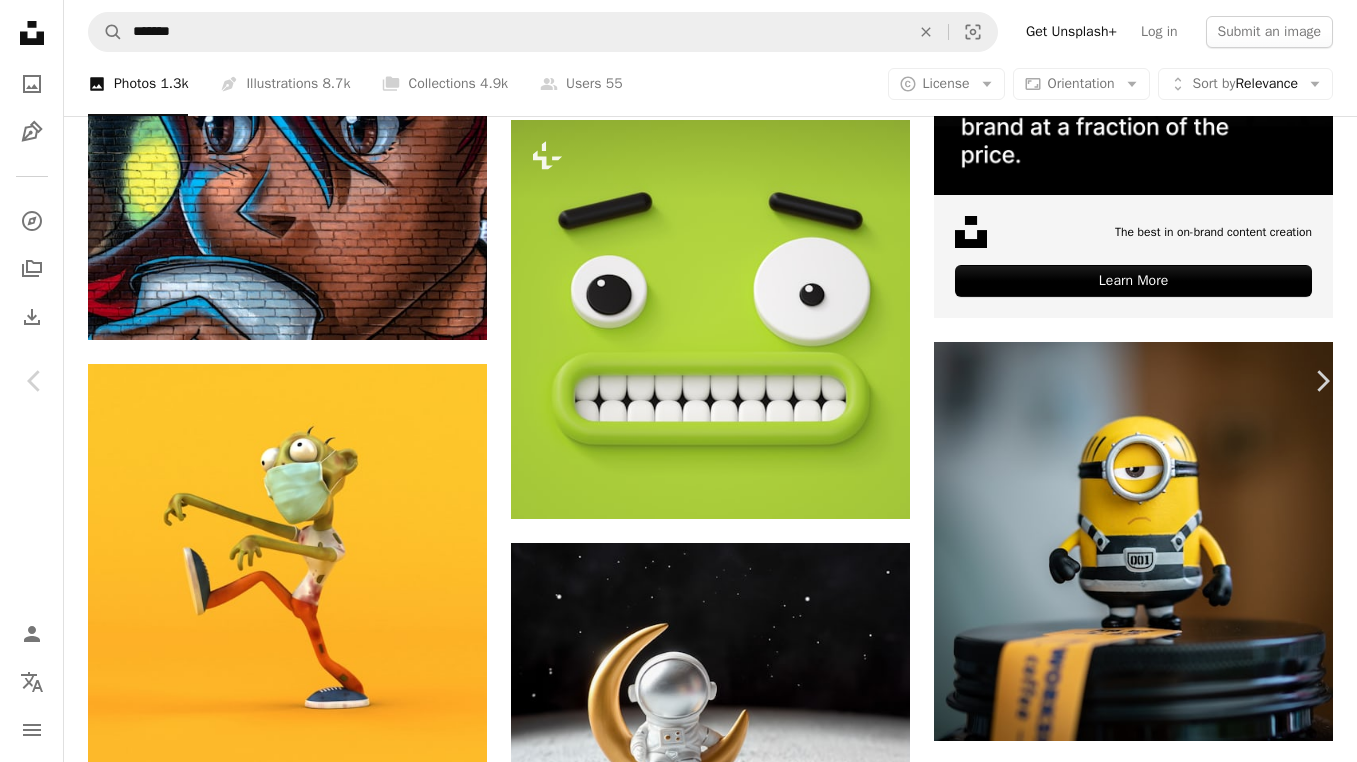 scroll, scrollTop: 2187, scrollLeft: 0, axis: vertical 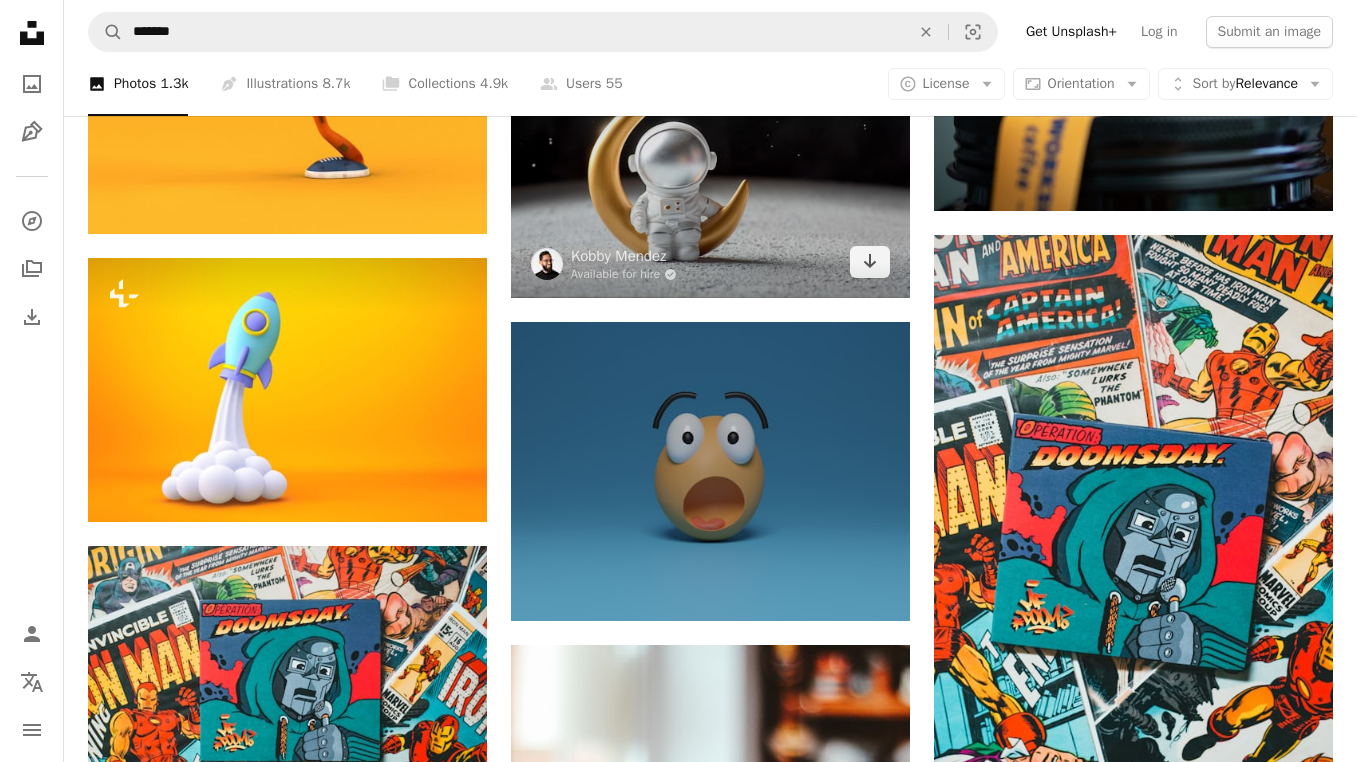 click at bounding box center [710, 156] 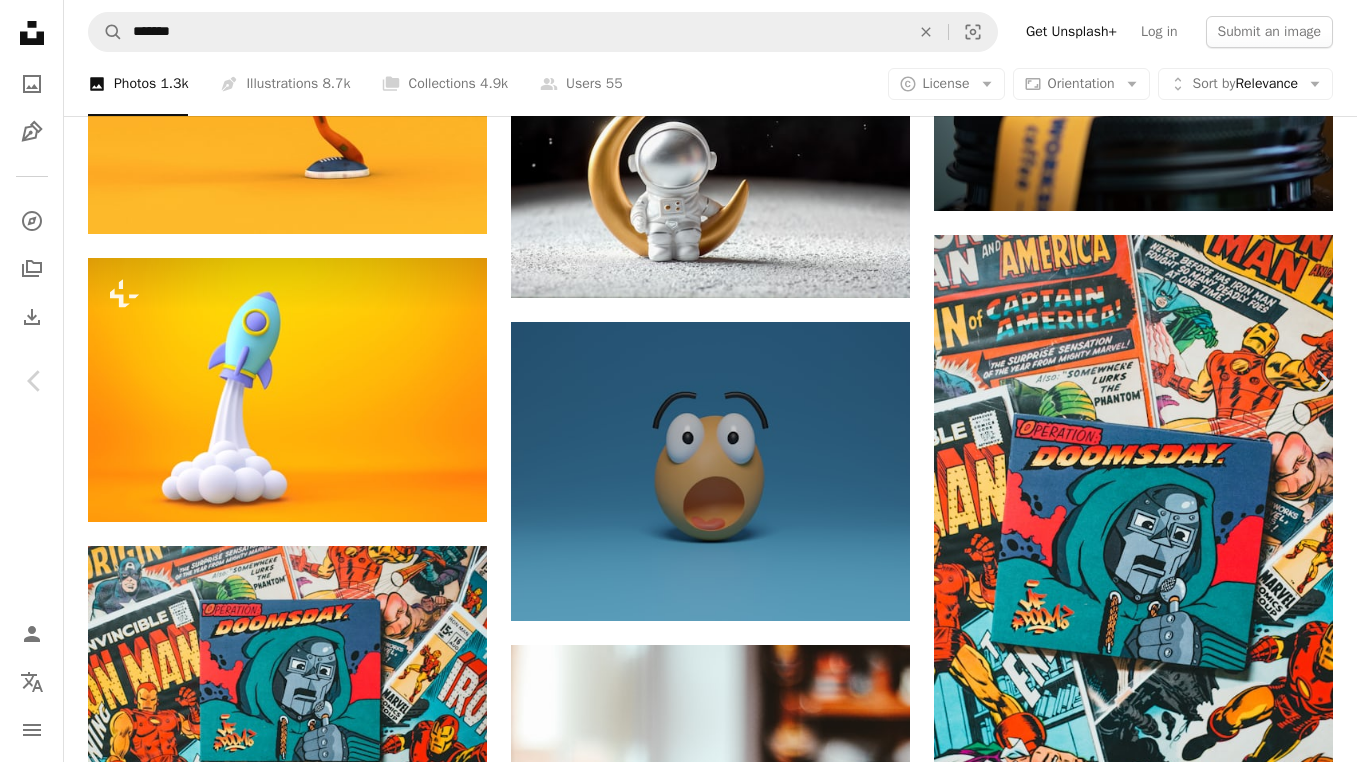 scroll, scrollTop: 1665, scrollLeft: 0, axis: vertical 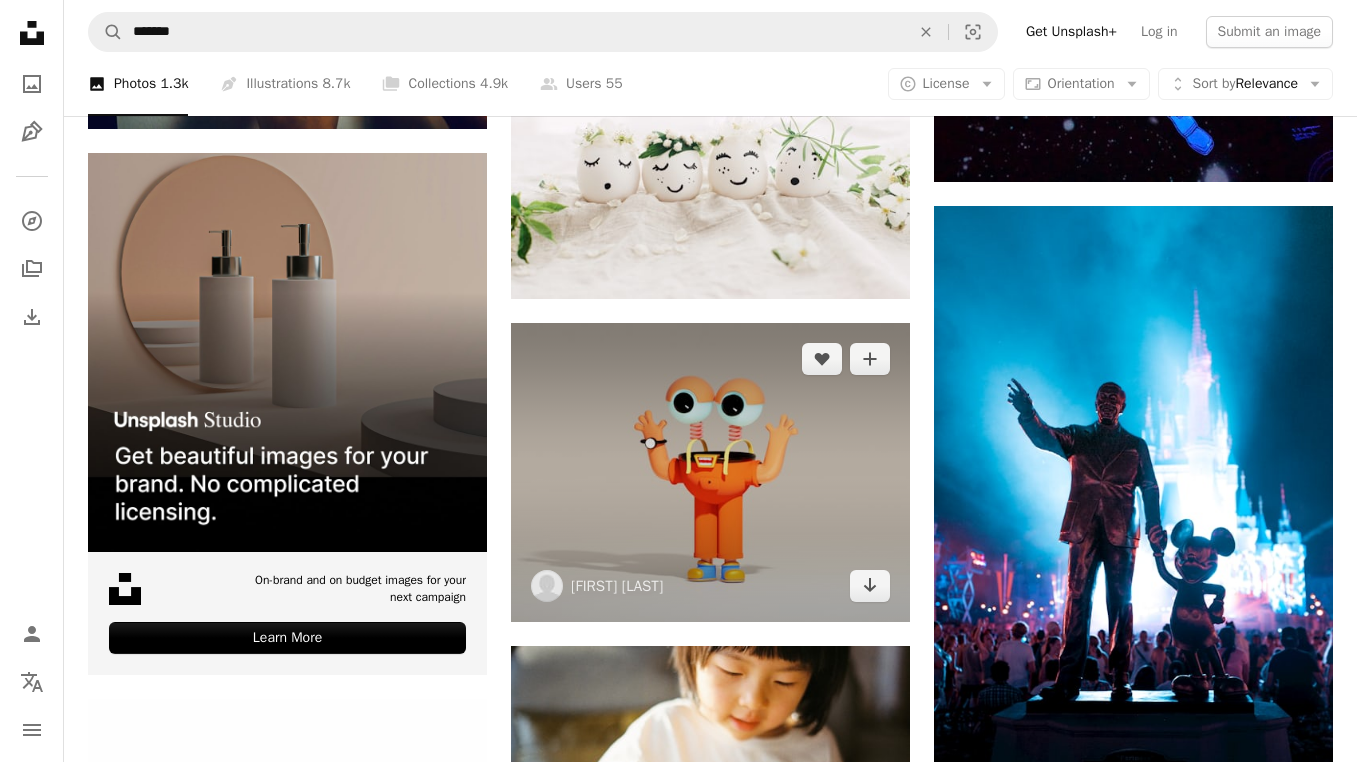 click at bounding box center [710, 472] 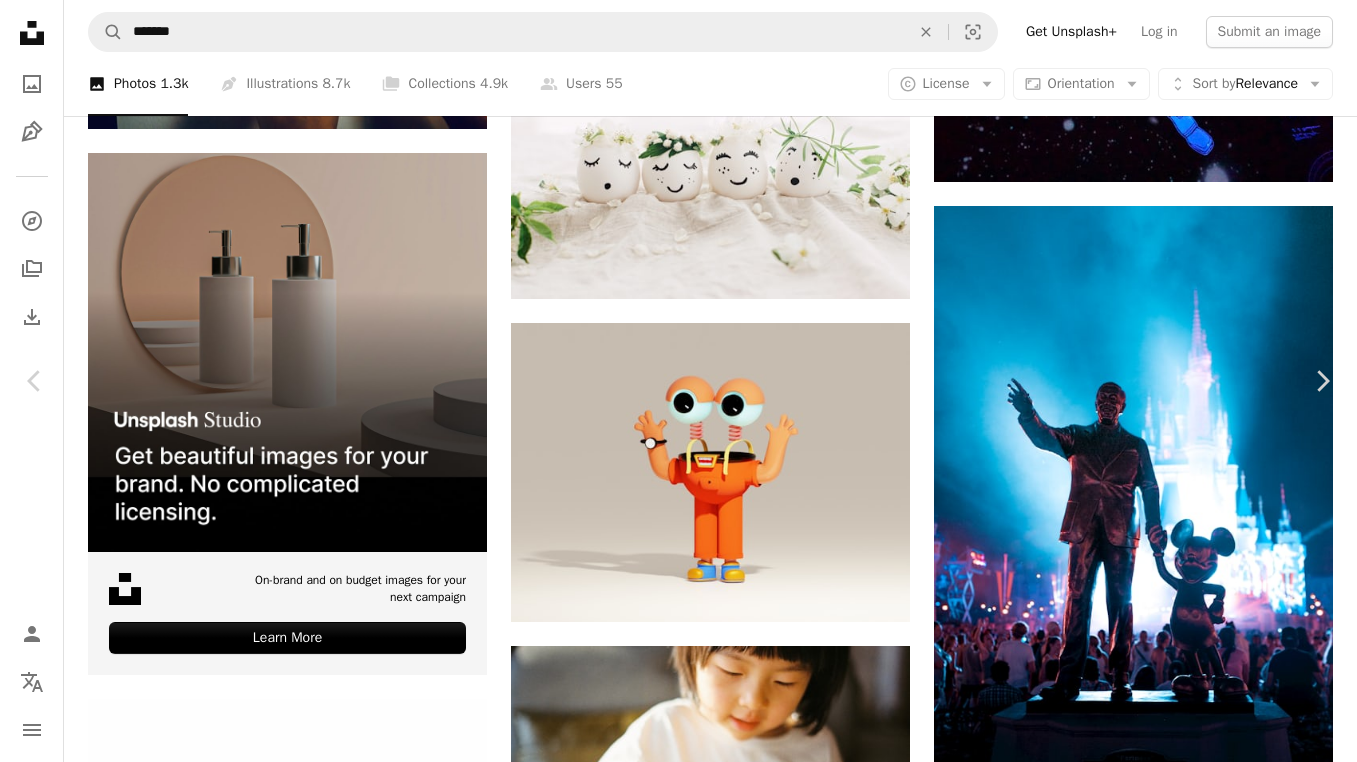 scroll, scrollTop: 1112, scrollLeft: 0, axis: vertical 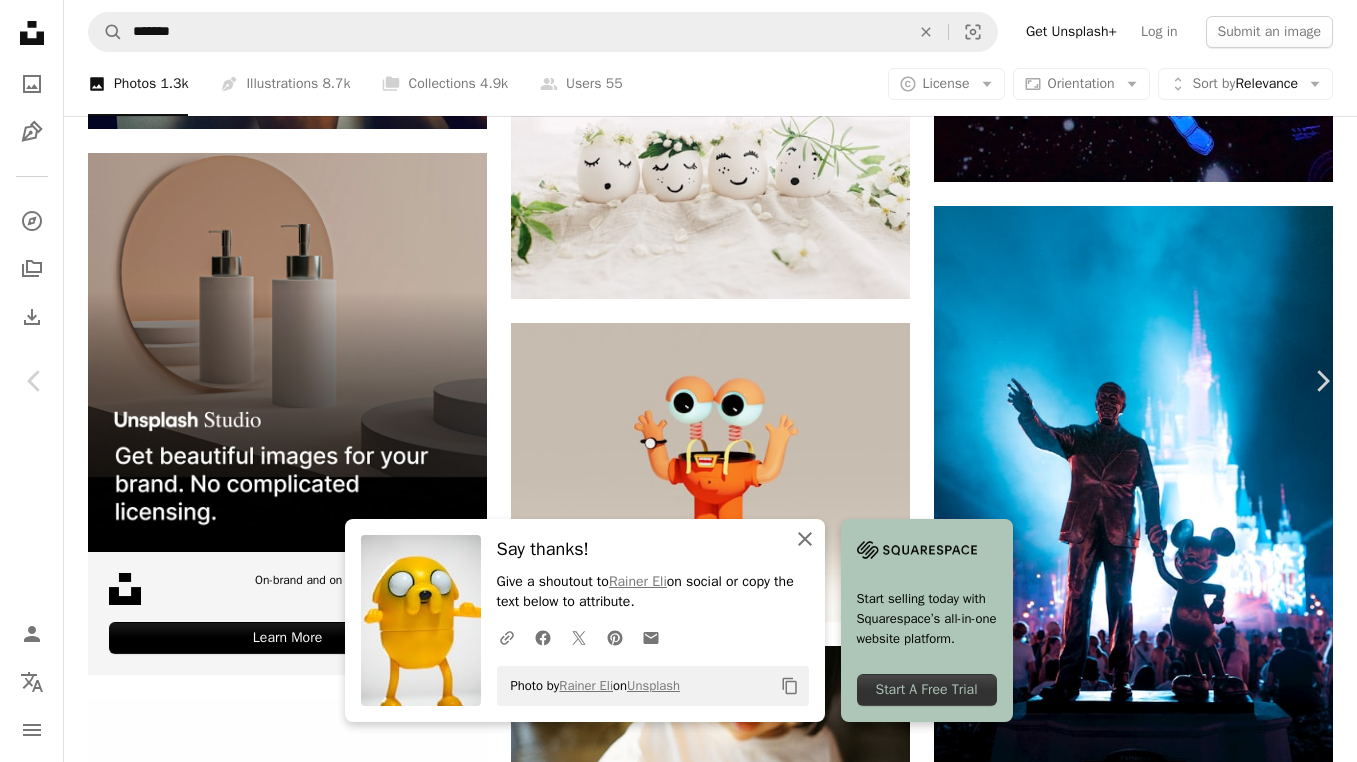 click on "An X shape" 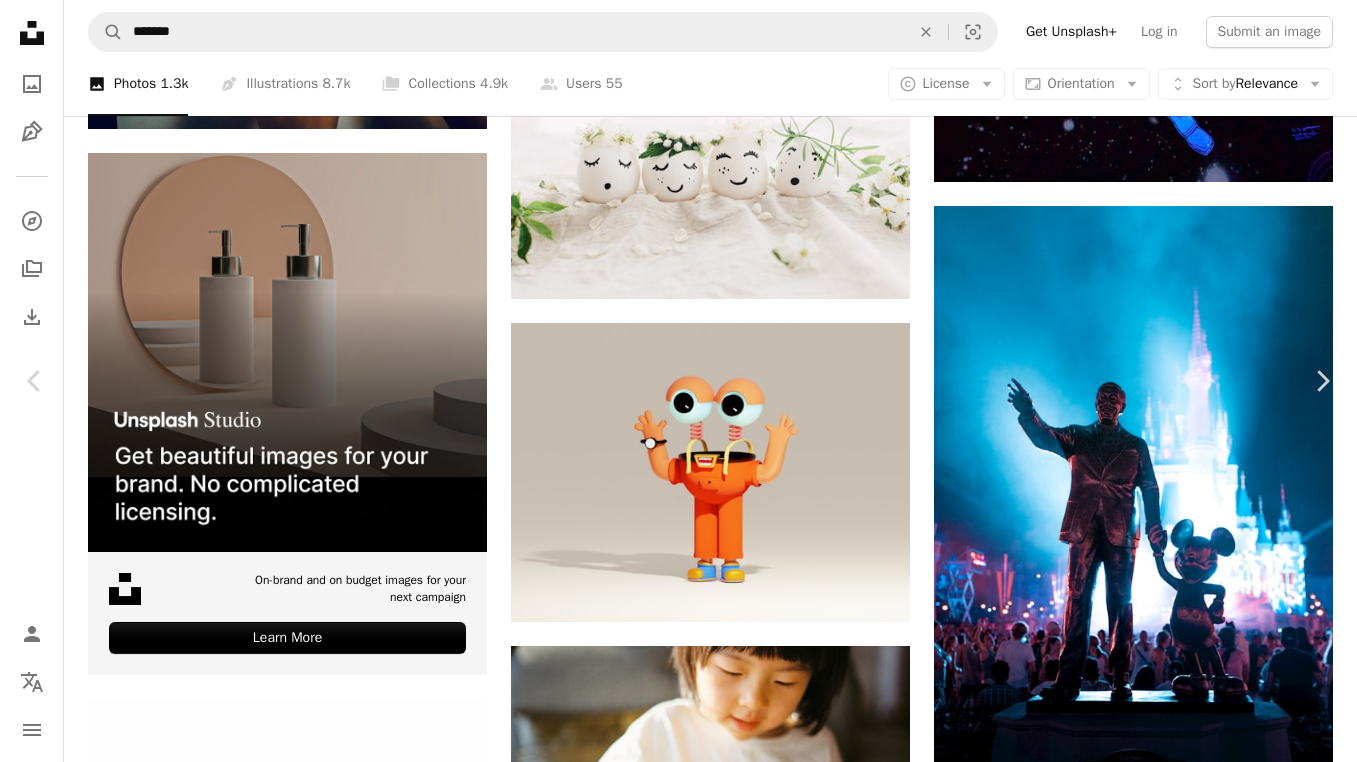 scroll, scrollTop: 2140, scrollLeft: 0, axis: vertical 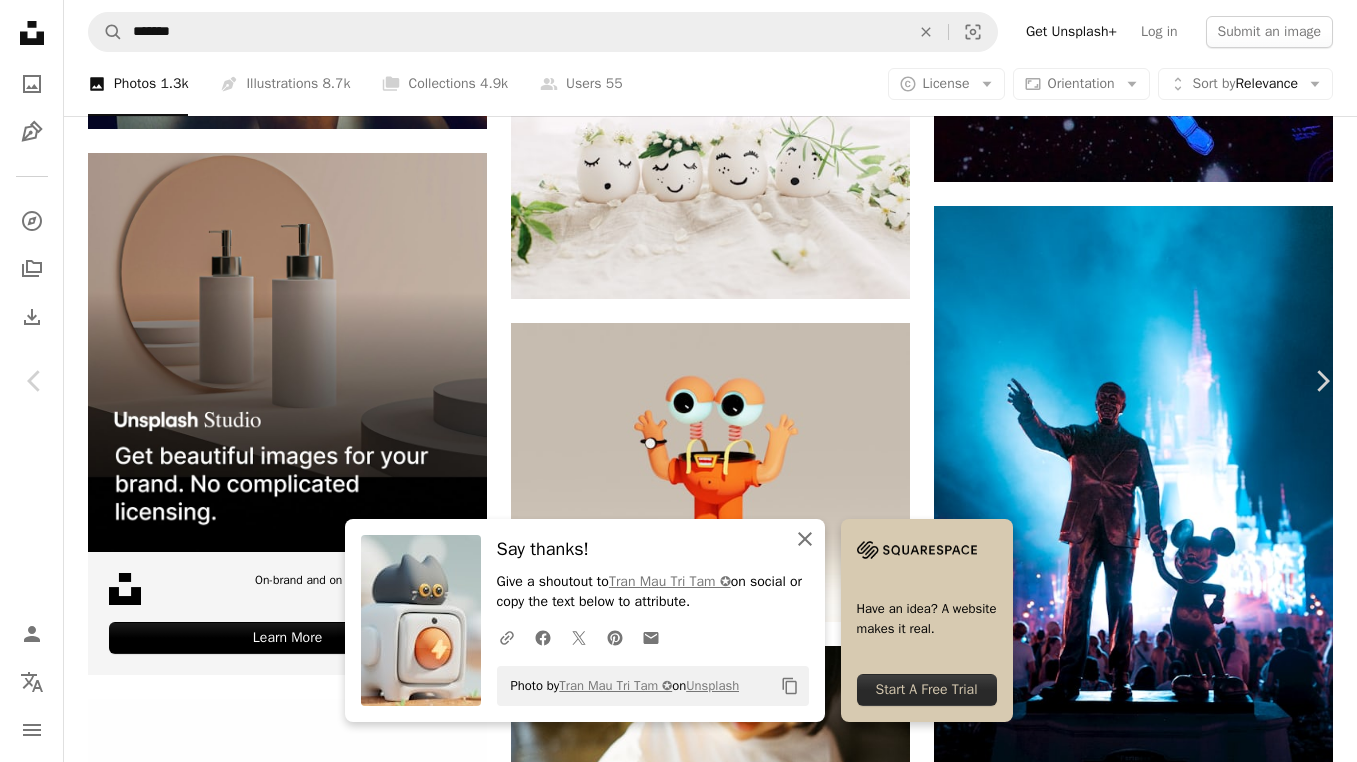 click on "An X shape" 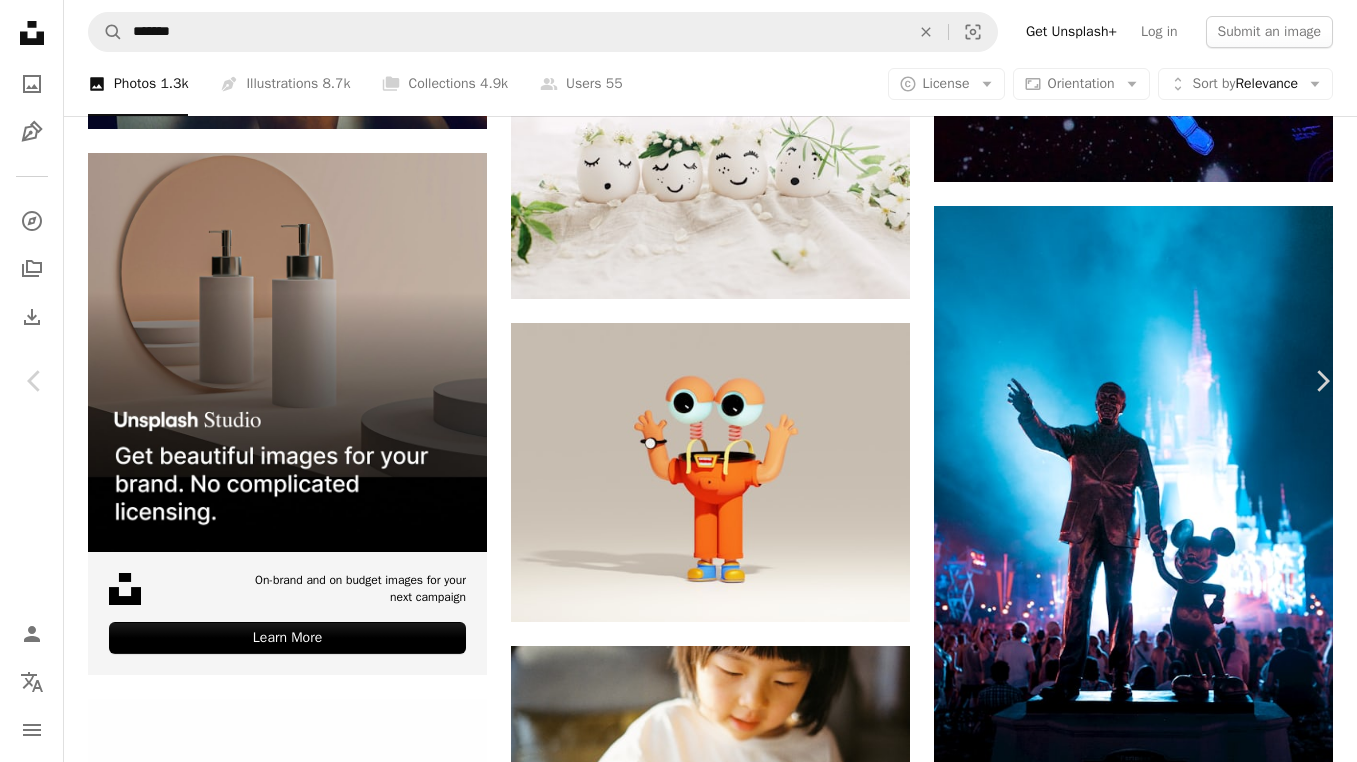 scroll, scrollTop: 15113, scrollLeft: 0, axis: vertical 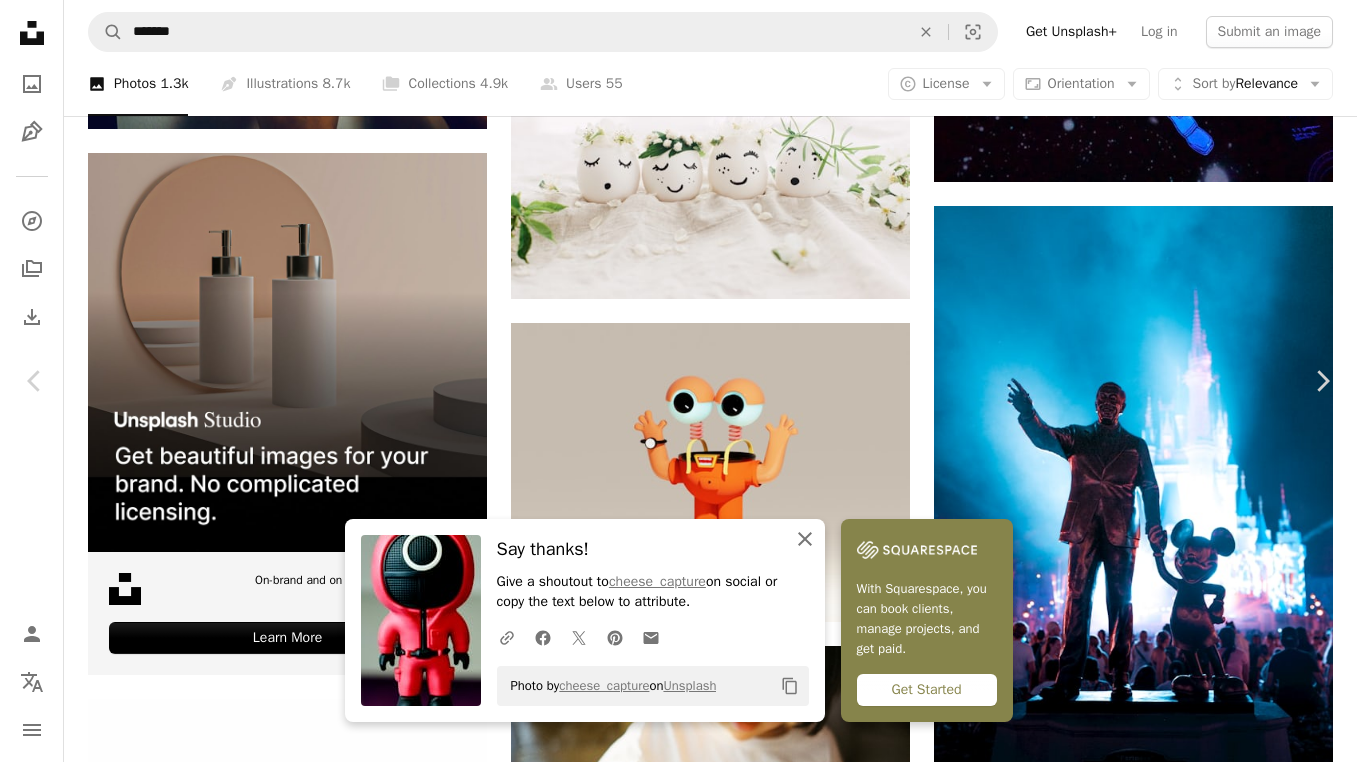 click on "An X shape" 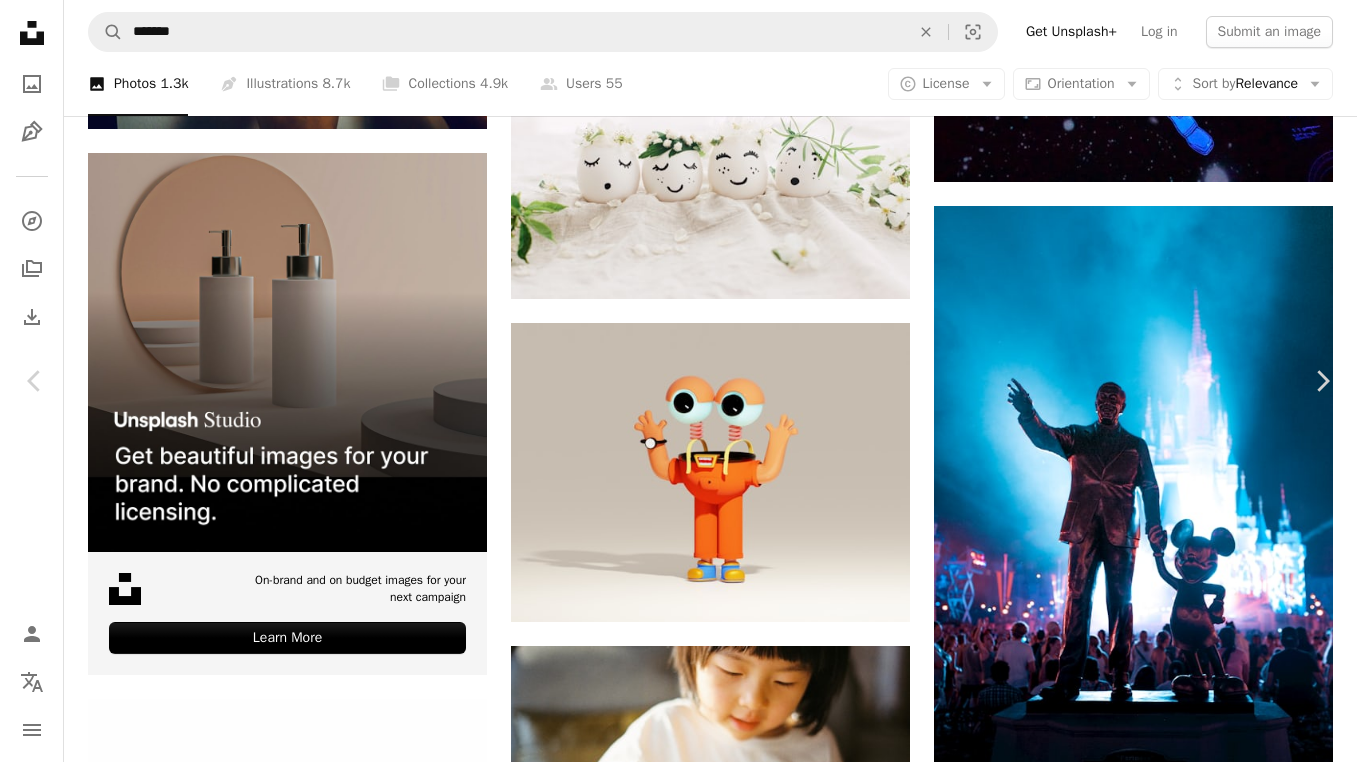 scroll, scrollTop: 17506, scrollLeft: 0, axis: vertical 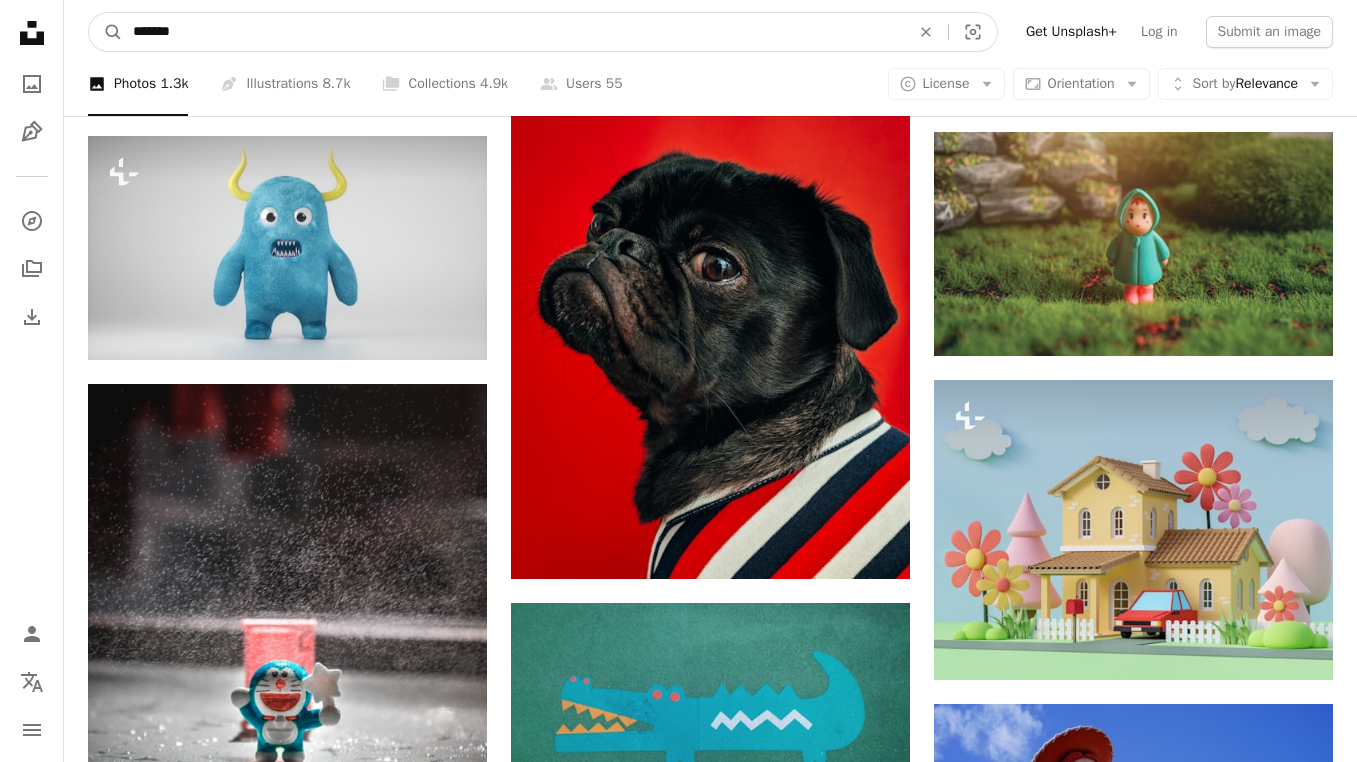 drag, startPoint x: 457, startPoint y: 38, endPoint x: 85, endPoint y: 22, distance: 372.34393 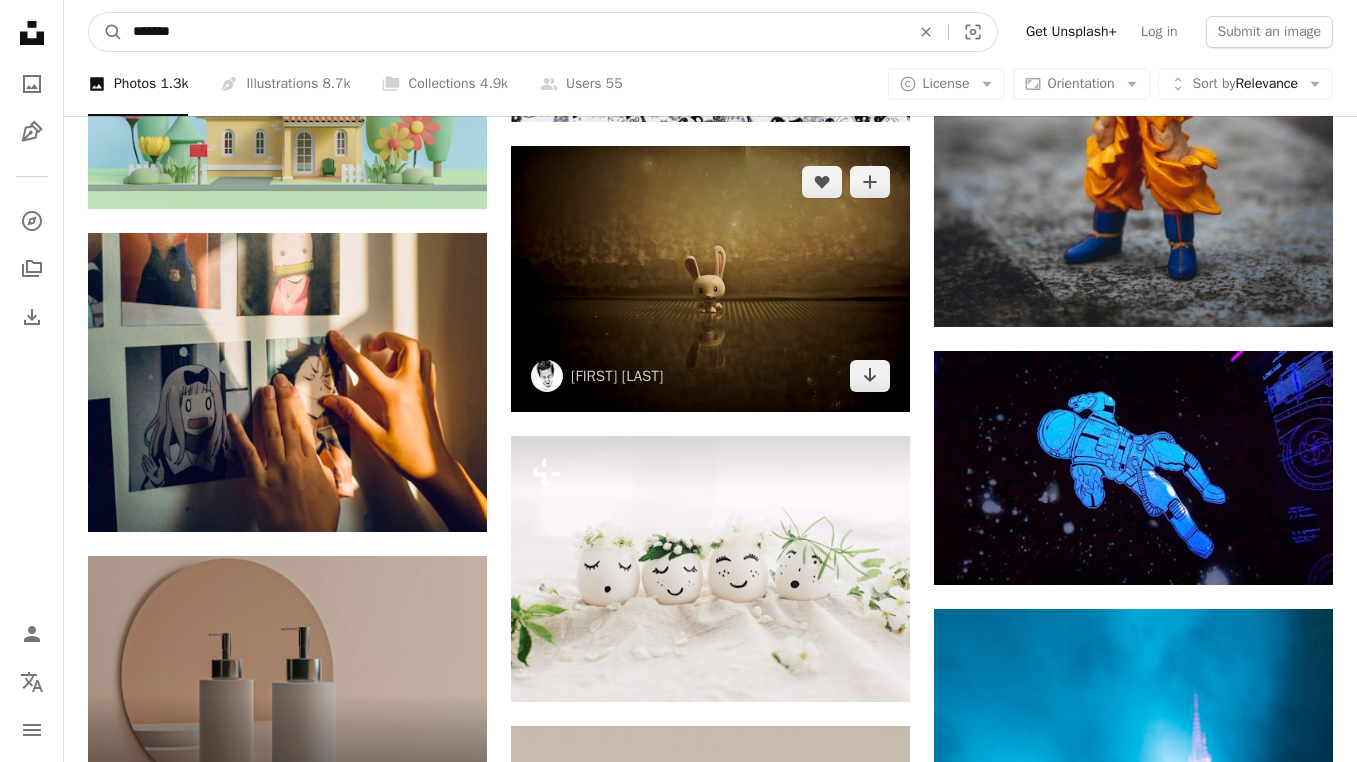 scroll, scrollTop: 4010, scrollLeft: 0, axis: vertical 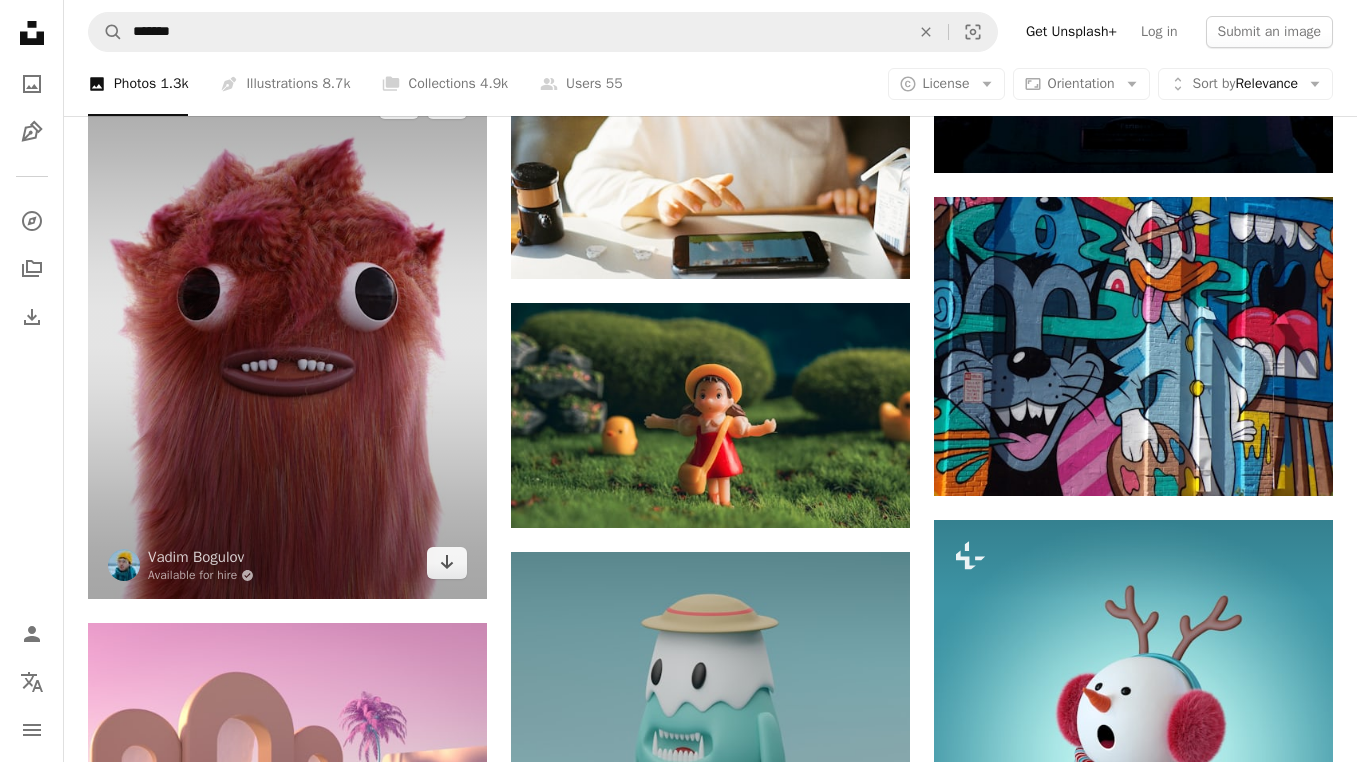 click at bounding box center (287, 333) 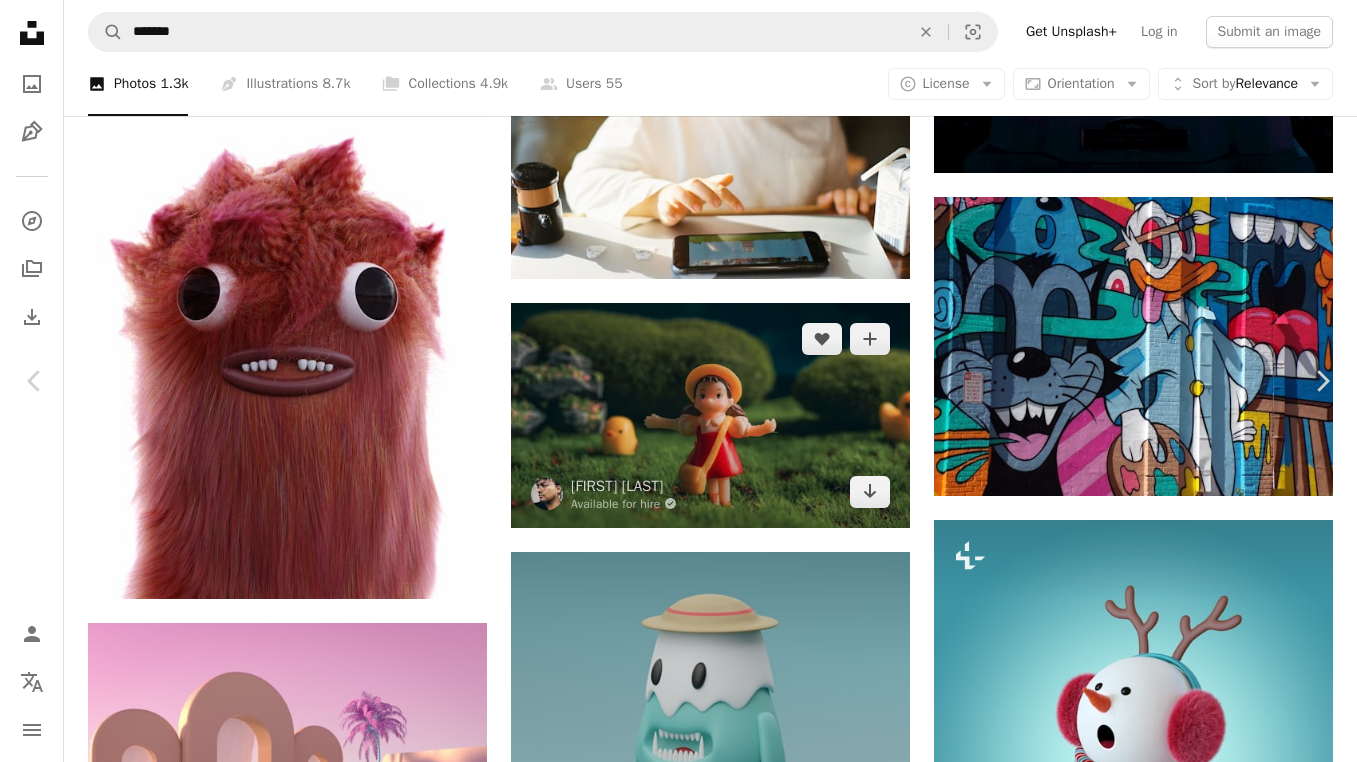scroll, scrollTop: 5530, scrollLeft: 0, axis: vertical 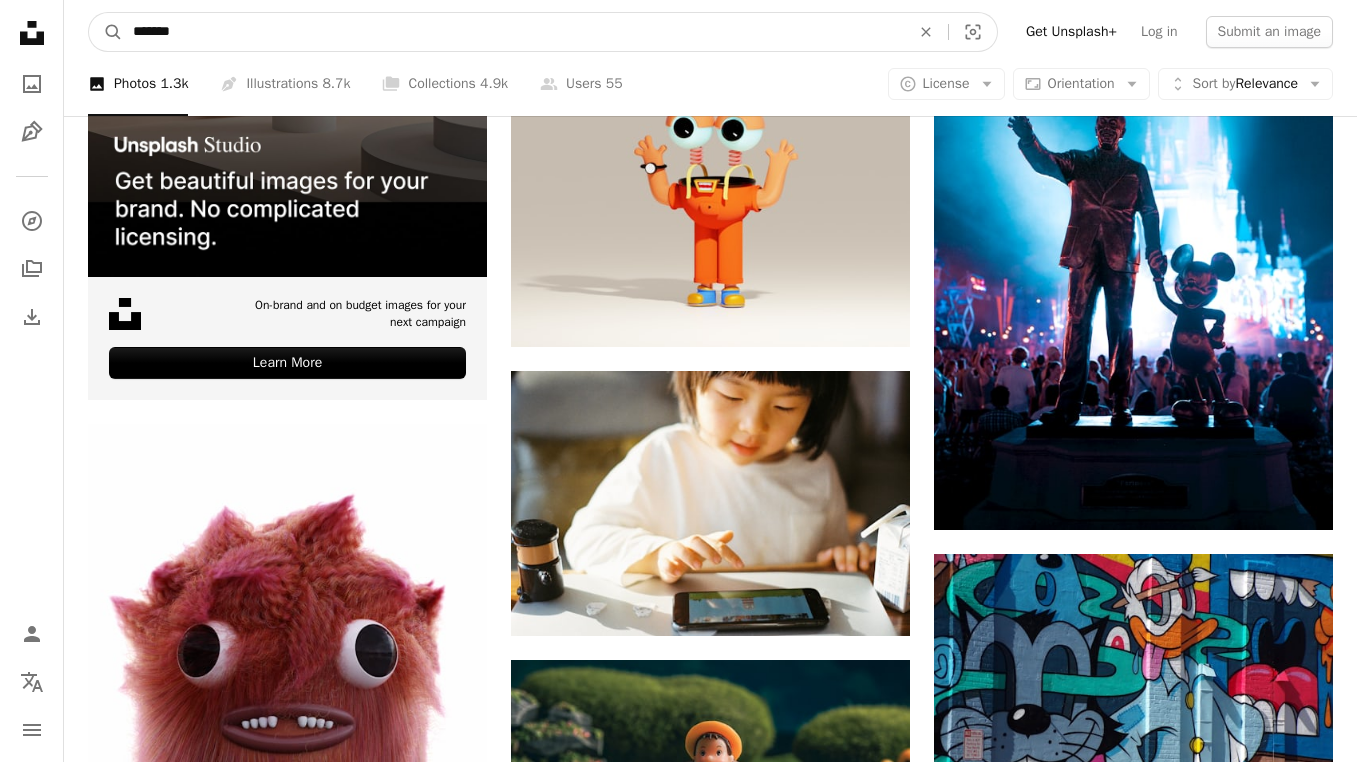 drag, startPoint x: 238, startPoint y: 22, endPoint x: -21, endPoint y: 19, distance: 259.01736 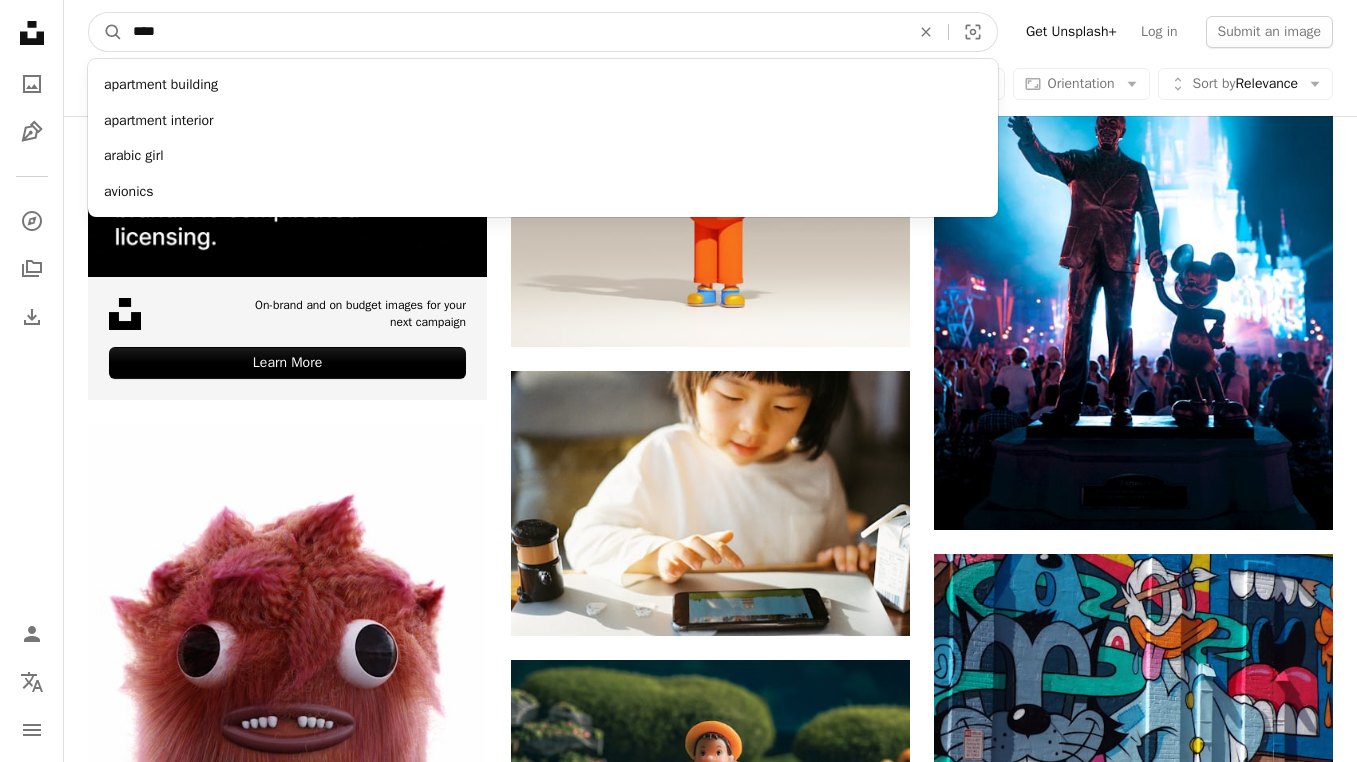 type on "*****" 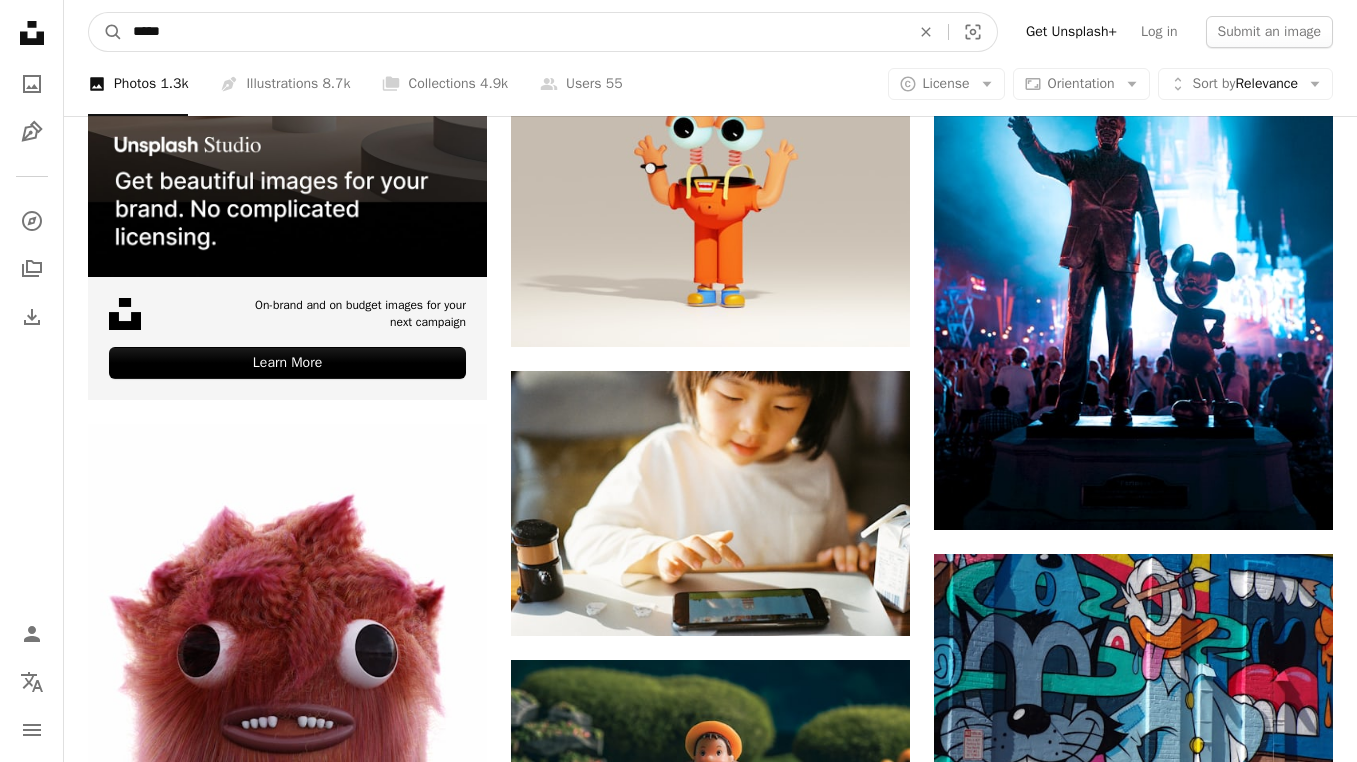 click on "A magnifying glass" at bounding box center [106, 32] 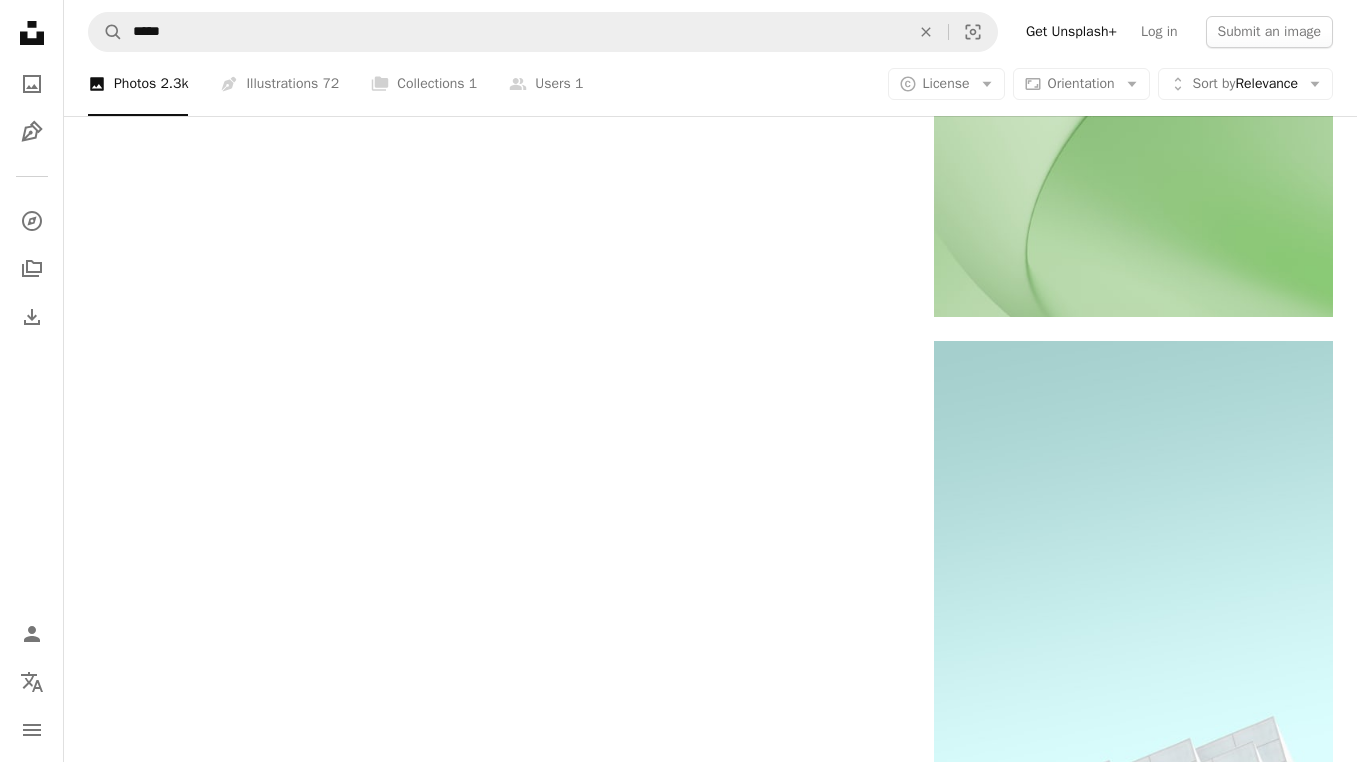 scroll, scrollTop: 4034, scrollLeft: 0, axis: vertical 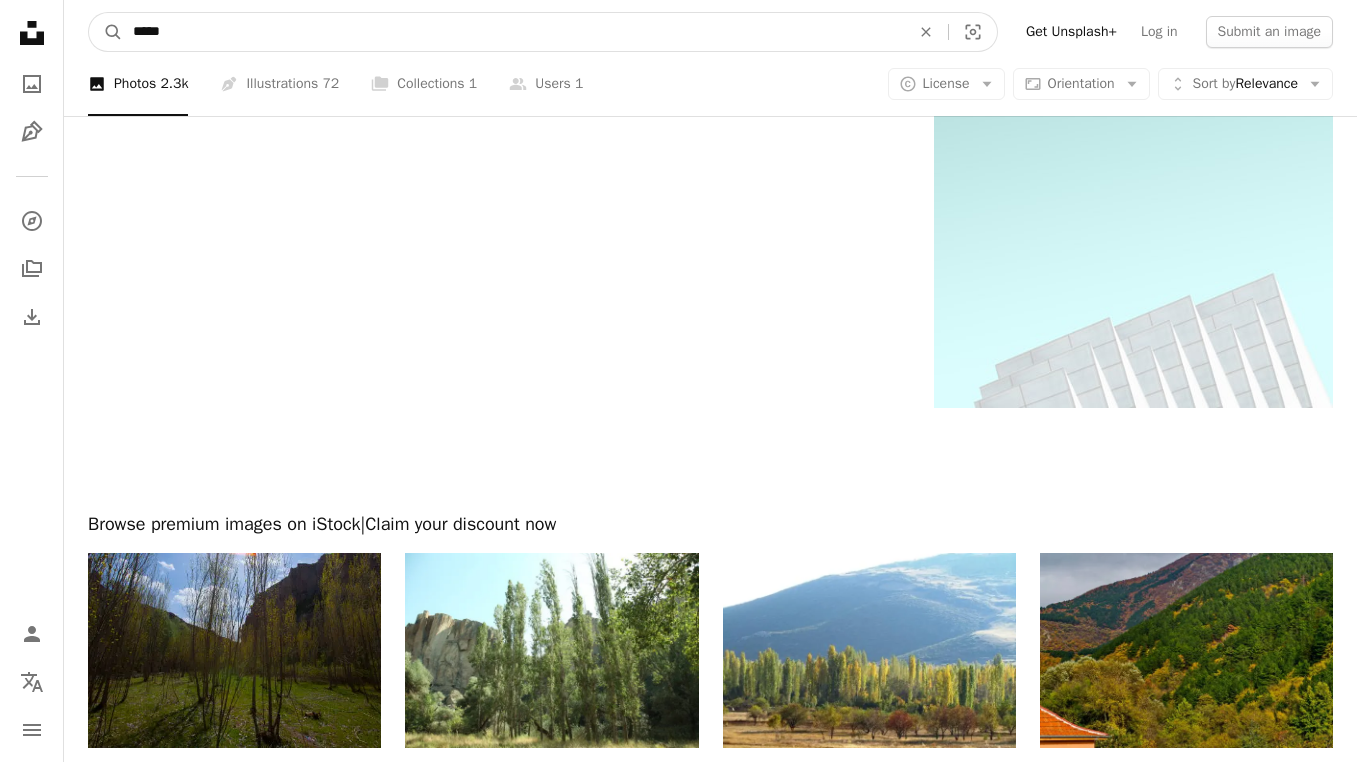 click on "*****" at bounding box center (513, 32) 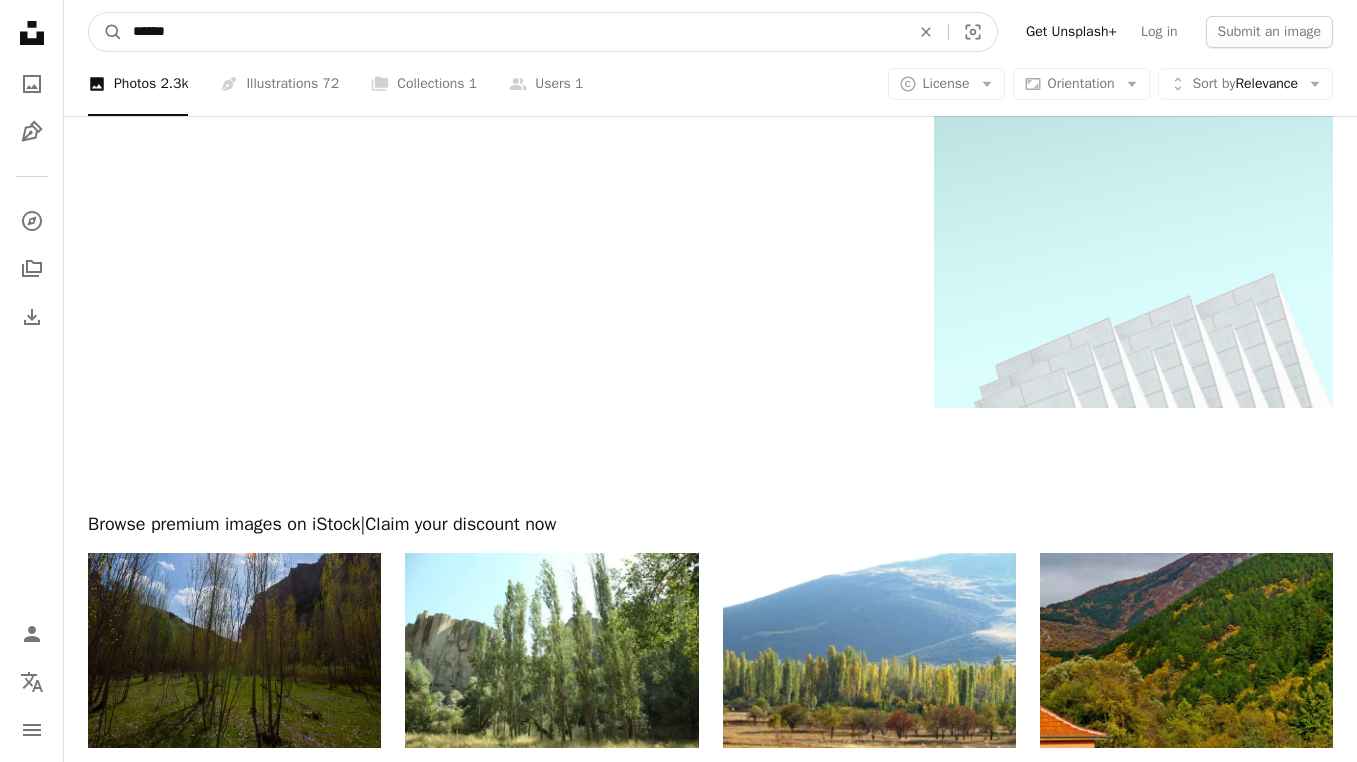 click on "A magnifying glass" at bounding box center (106, 32) 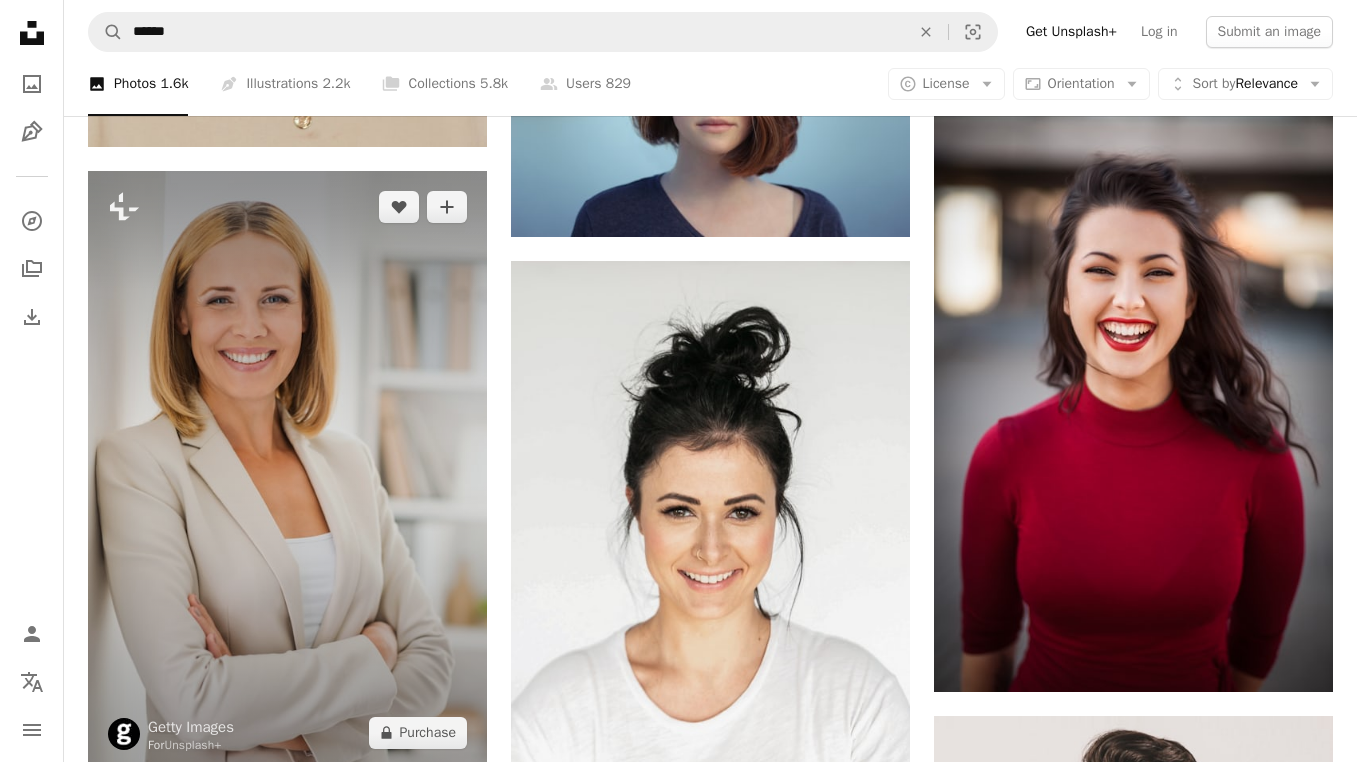 scroll, scrollTop: 1462, scrollLeft: 0, axis: vertical 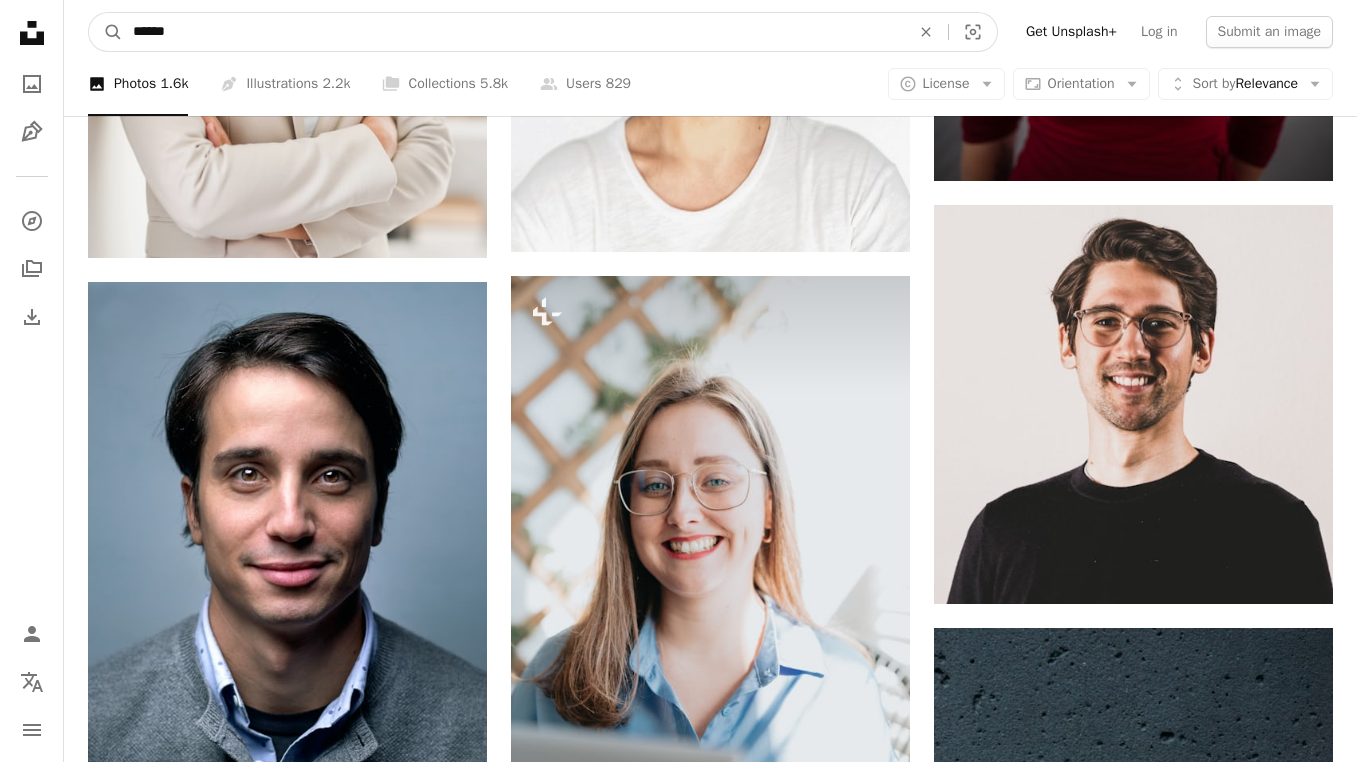 click on "******" at bounding box center (513, 32) 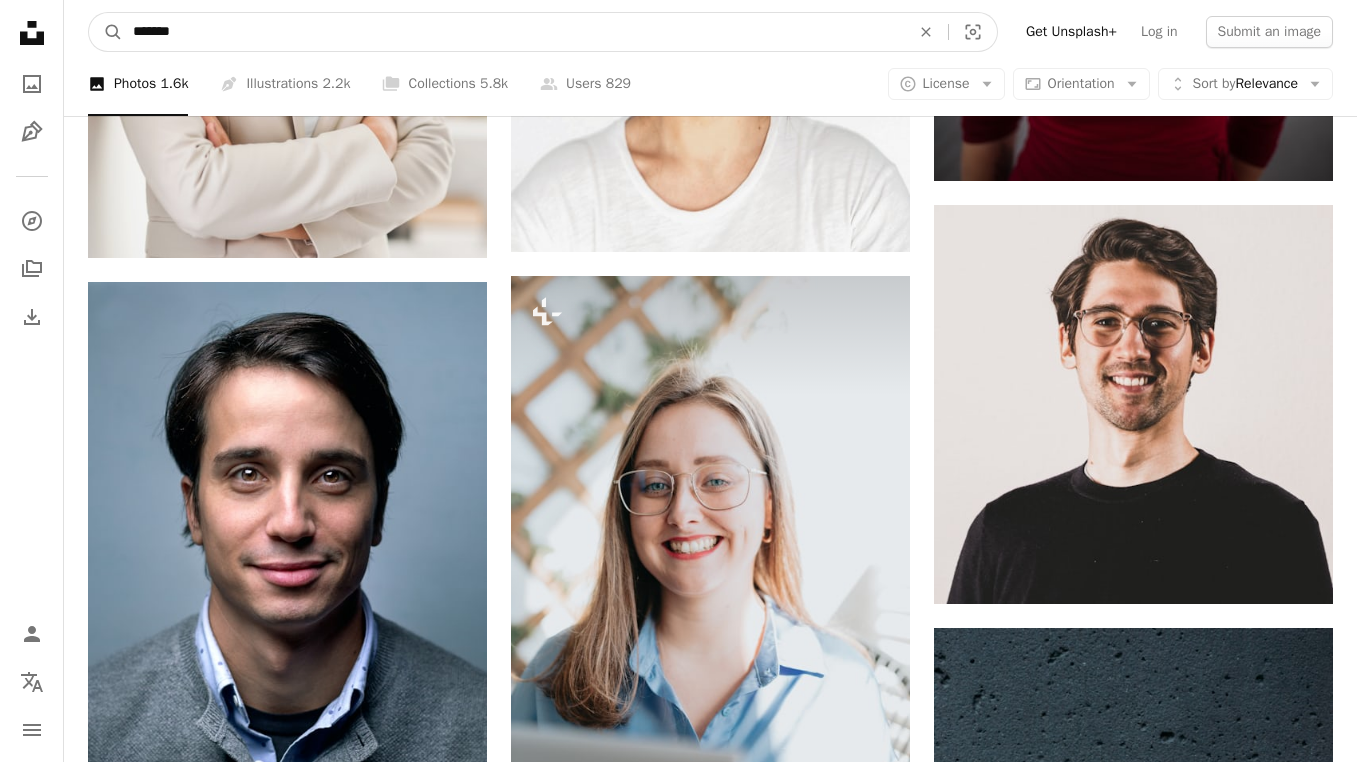 paste on "********" 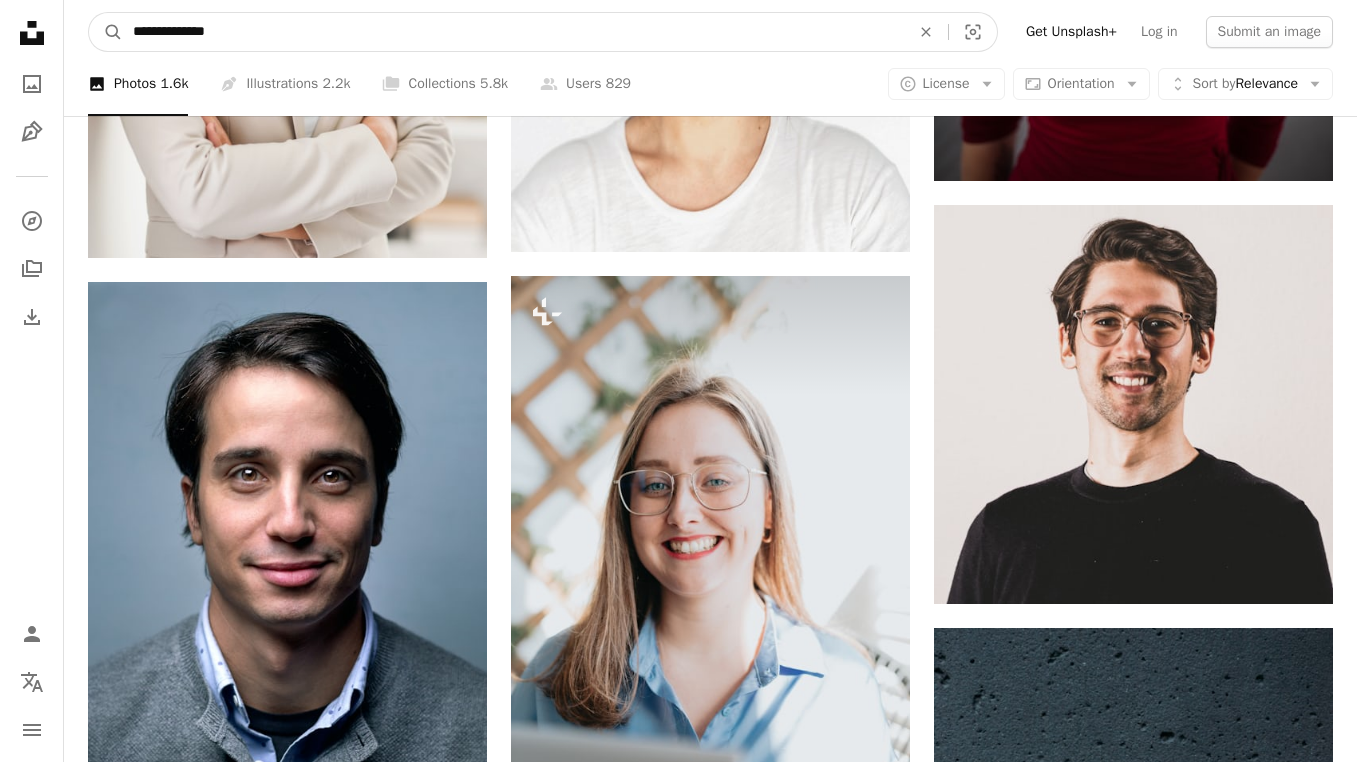 click on "A magnifying glass" at bounding box center (106, 32) 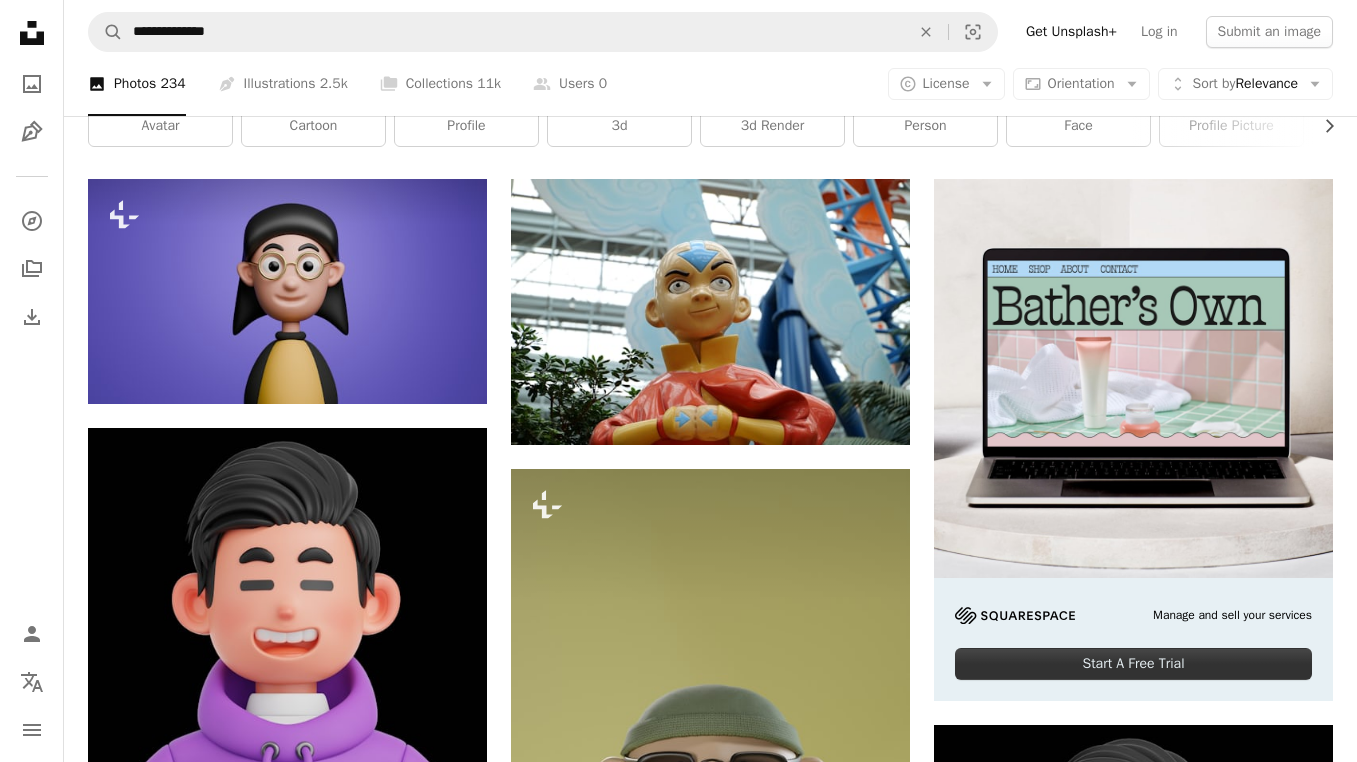 scroll, scrollTop: 0, scrollLeft: 0, axis: both 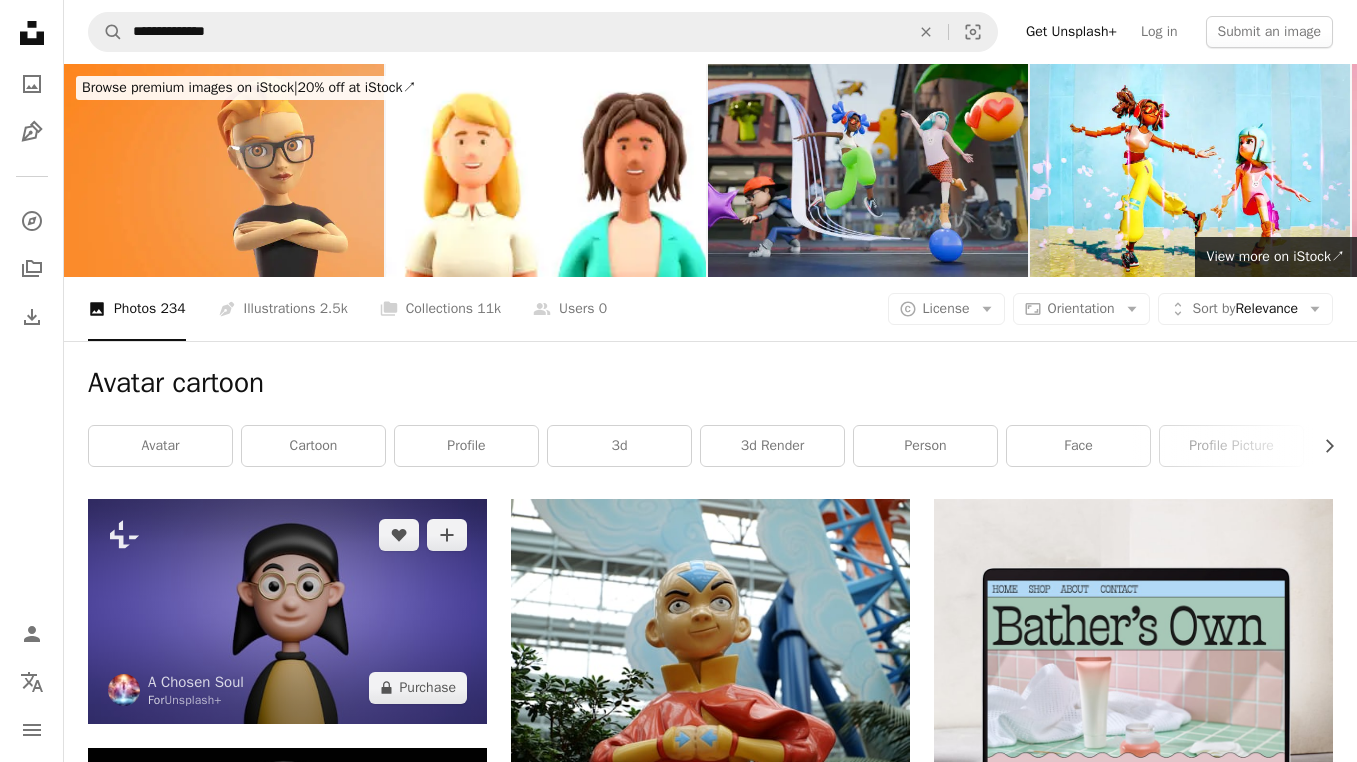 click at bounding box center [287, 611] 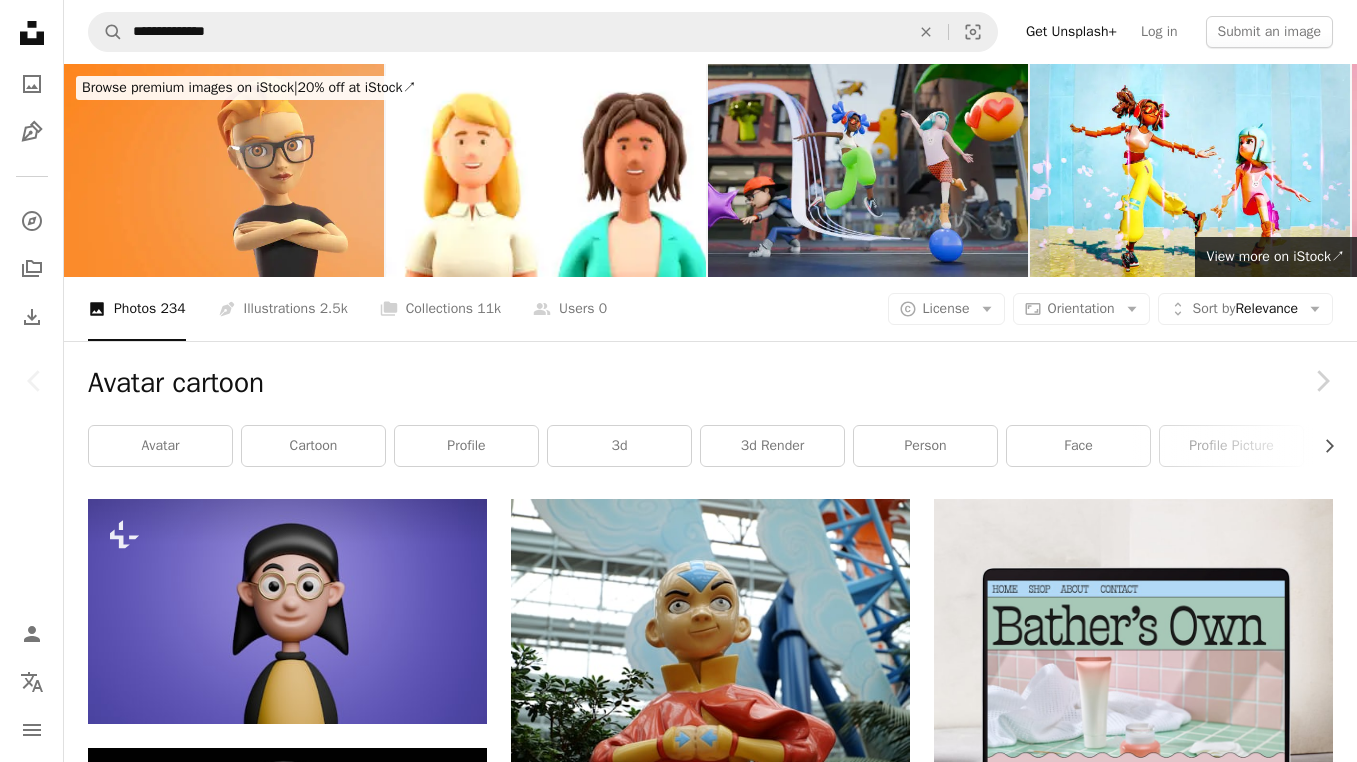 scroll, scrollTop: 2755, scrollLeft: 0, axis: vertical 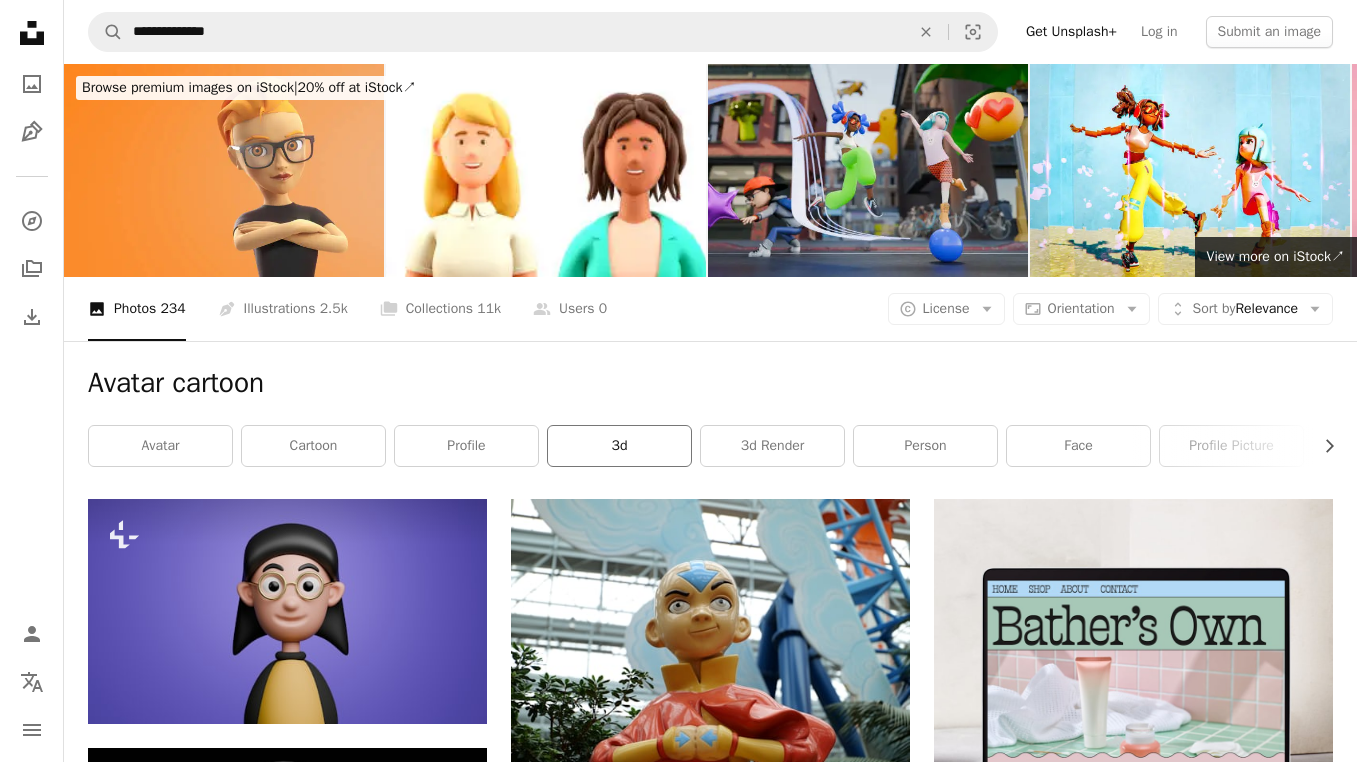 click on "3d" at bounding box center (619, 446) 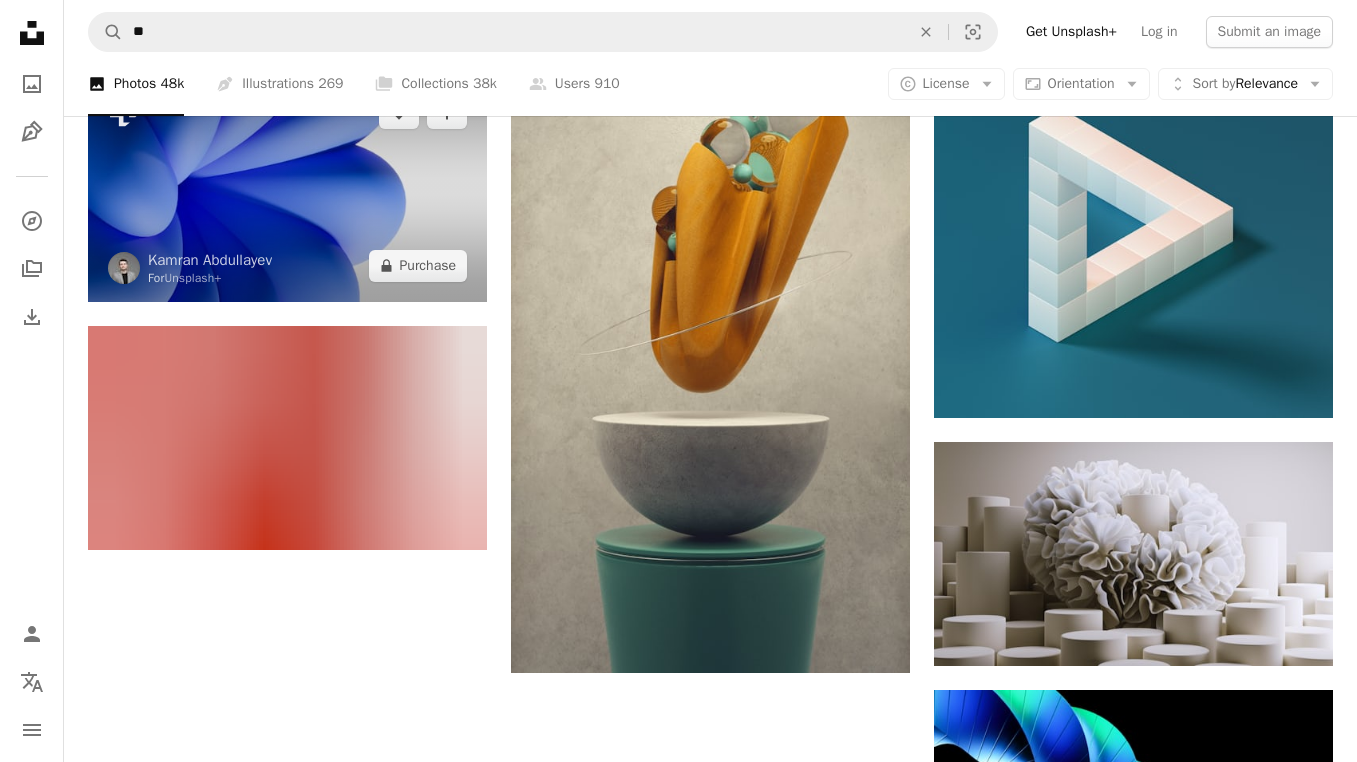 scroll, scrollTop: 2058, scrollLeft: 0, axis: vertical 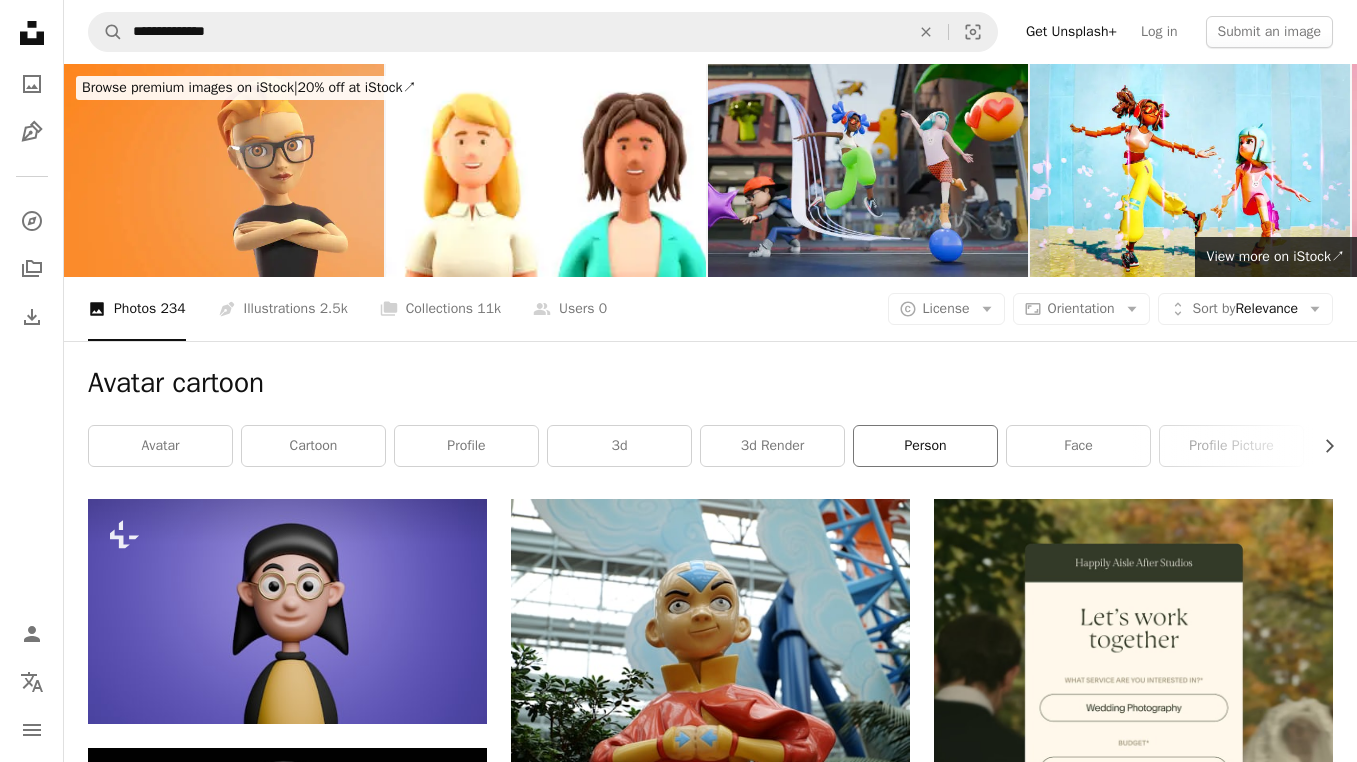 click on "person" at bounding box center [925, 446] 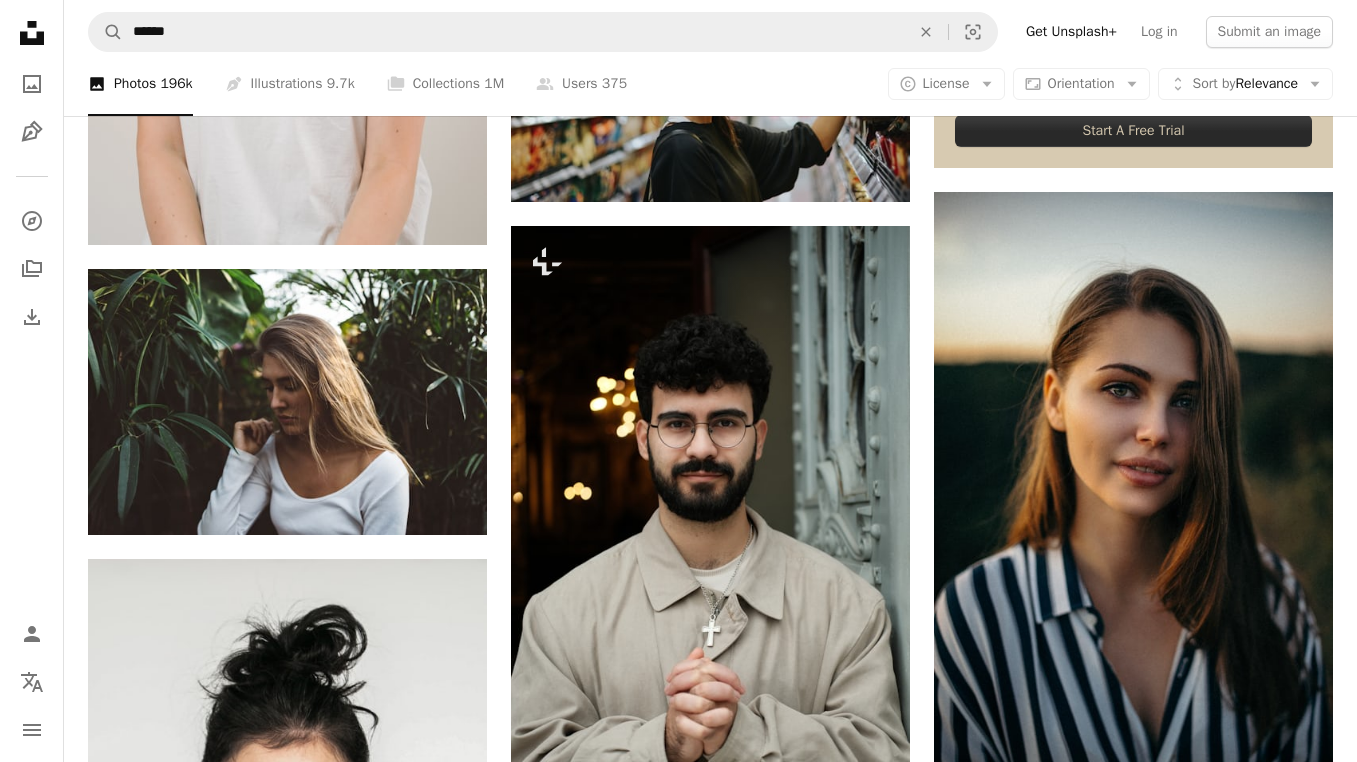 scroll, scrollTop: 857, scrollLeft: 0, axis: vertical 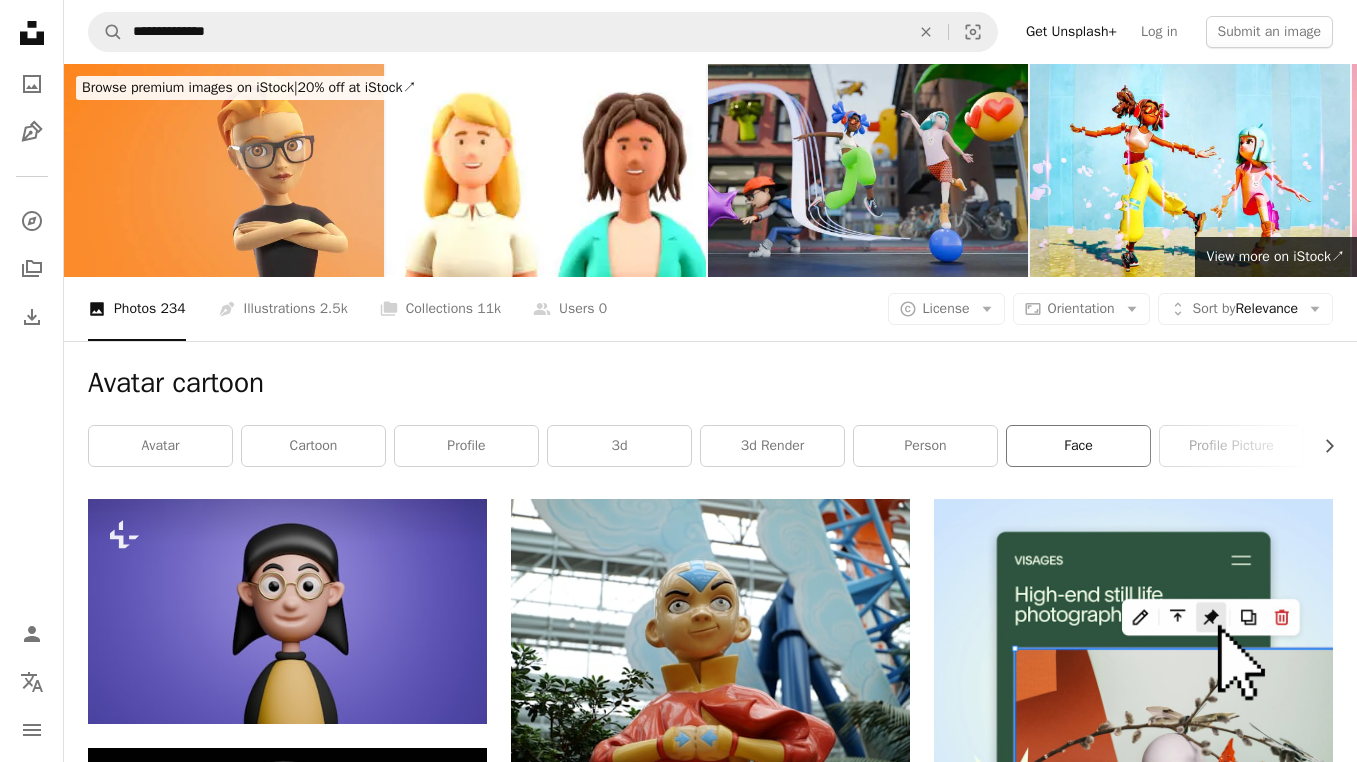 click on "face" at bounding box center (1078, 446) 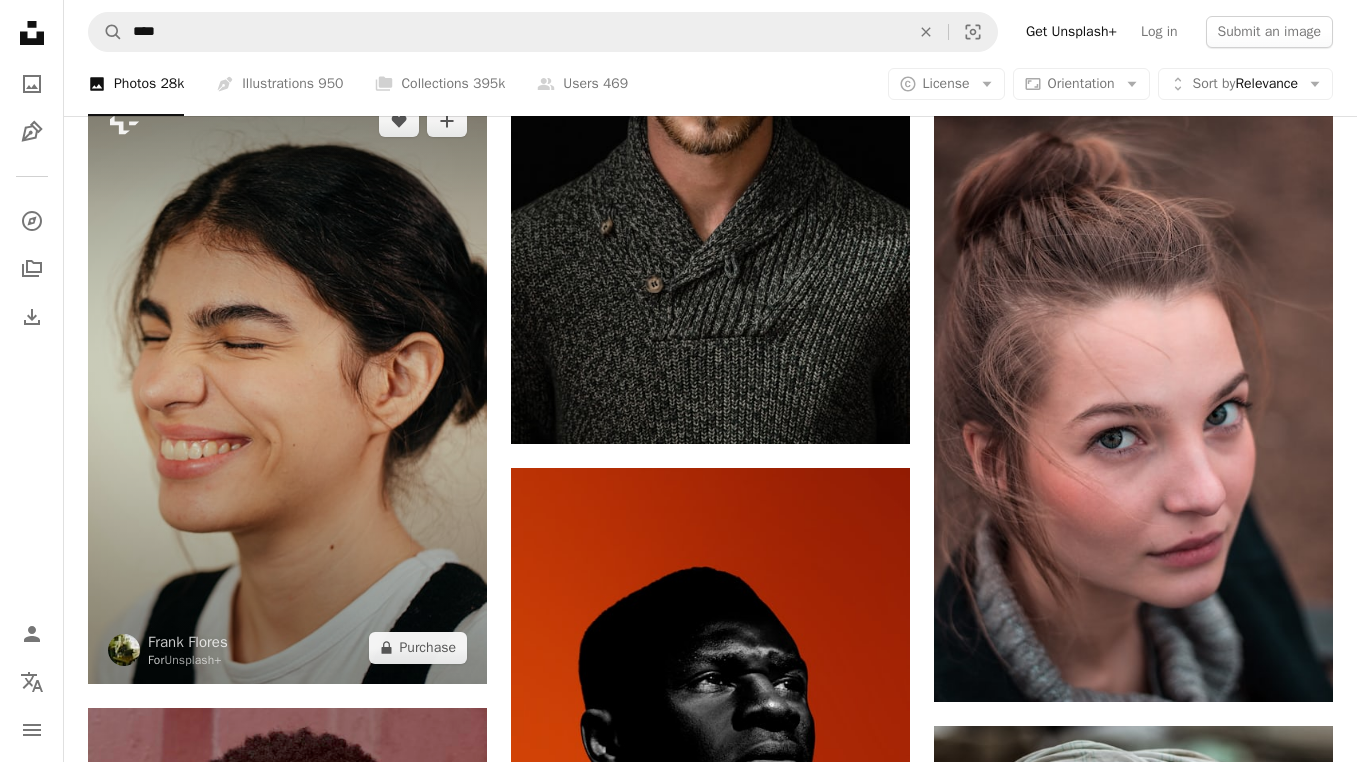 scroll, scrollTop: 4372, scrollLeft: 0, axis: vertical 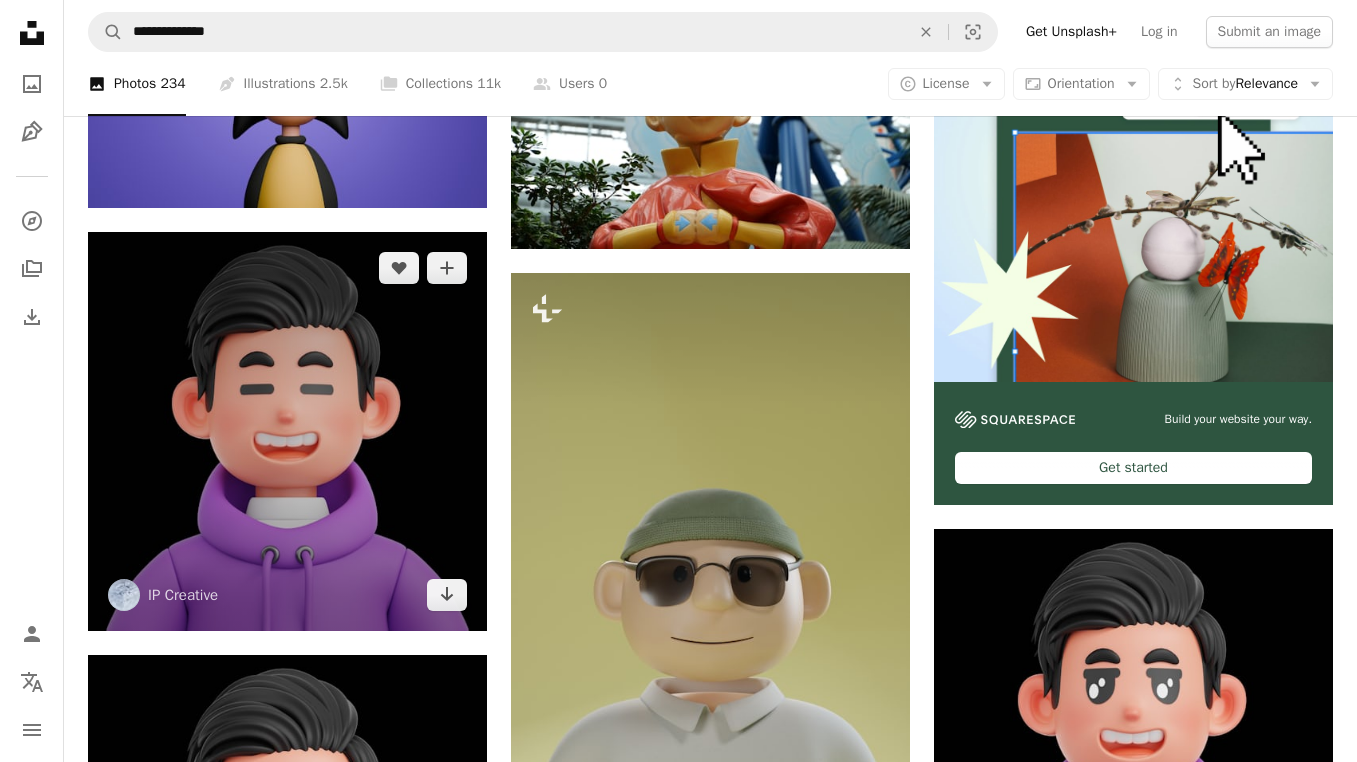 click at bounding box center [287, 431] 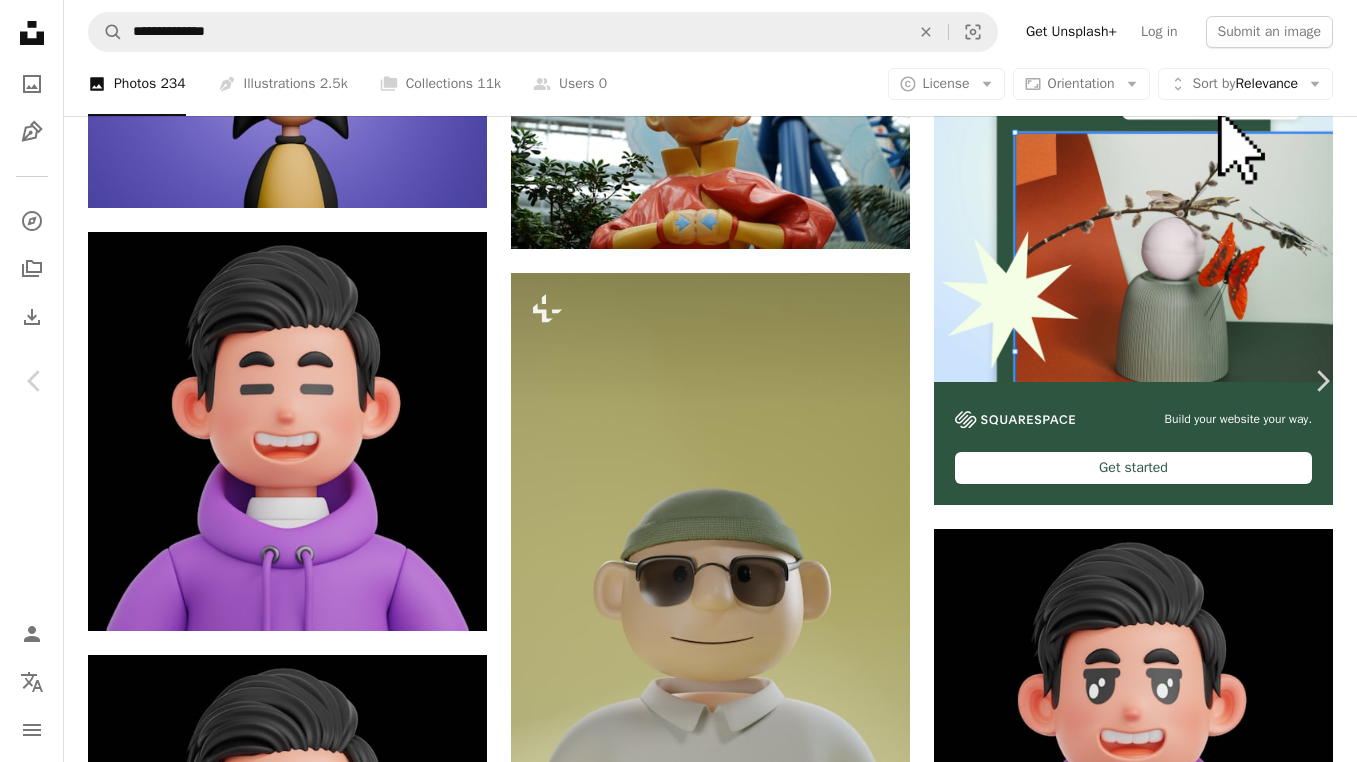 scroll, scrollTop: 6681, scrollLeft: 0, axis: vertical 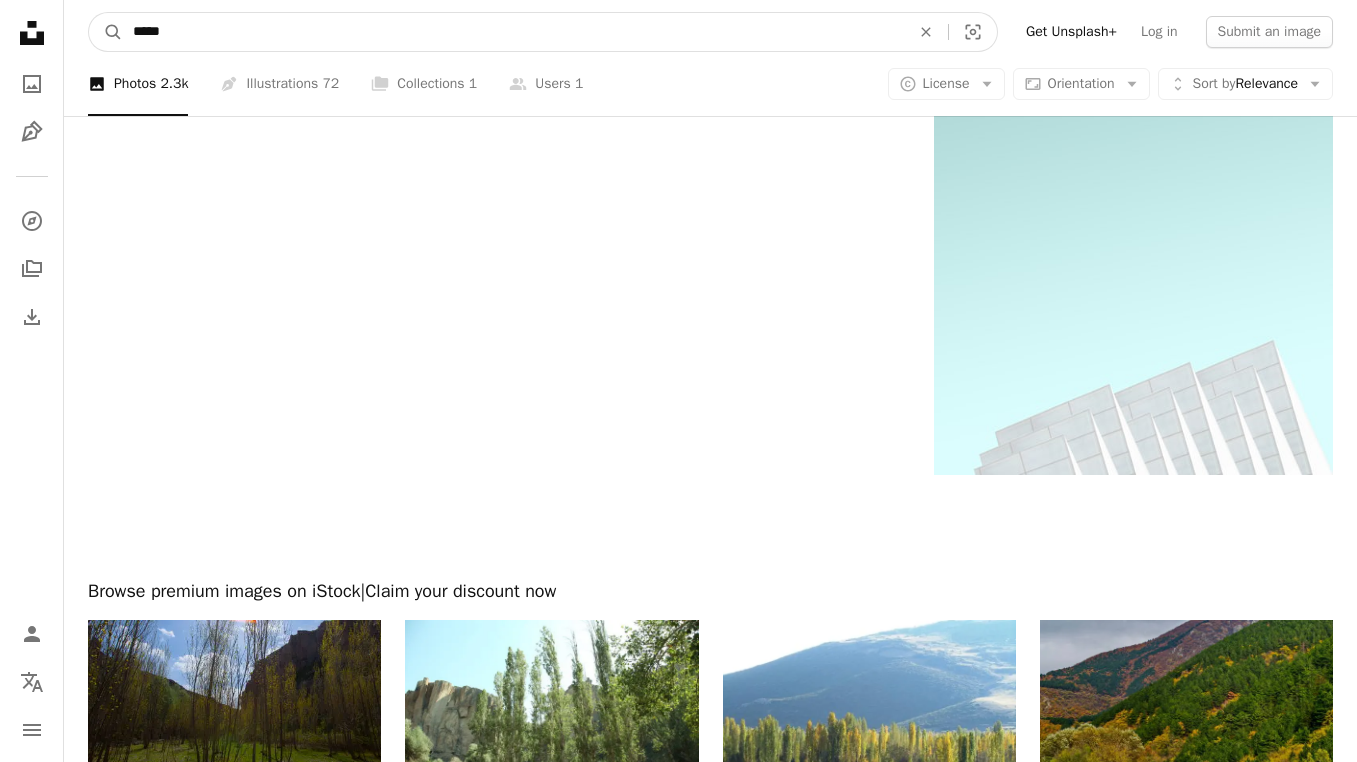 drag, startPoint x: 263, startPoint y: 35, endPoint x: -21, endPoint y: 29, distance: 284.0634 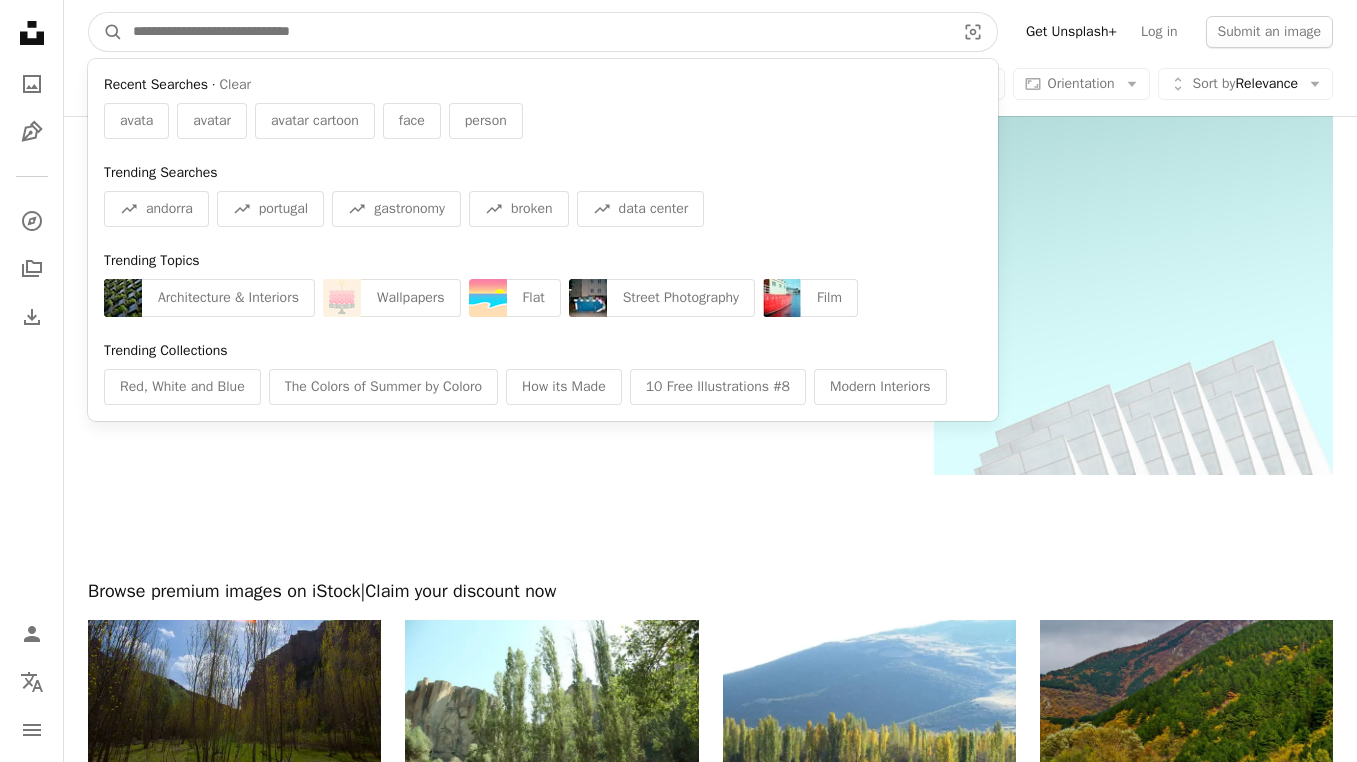 type 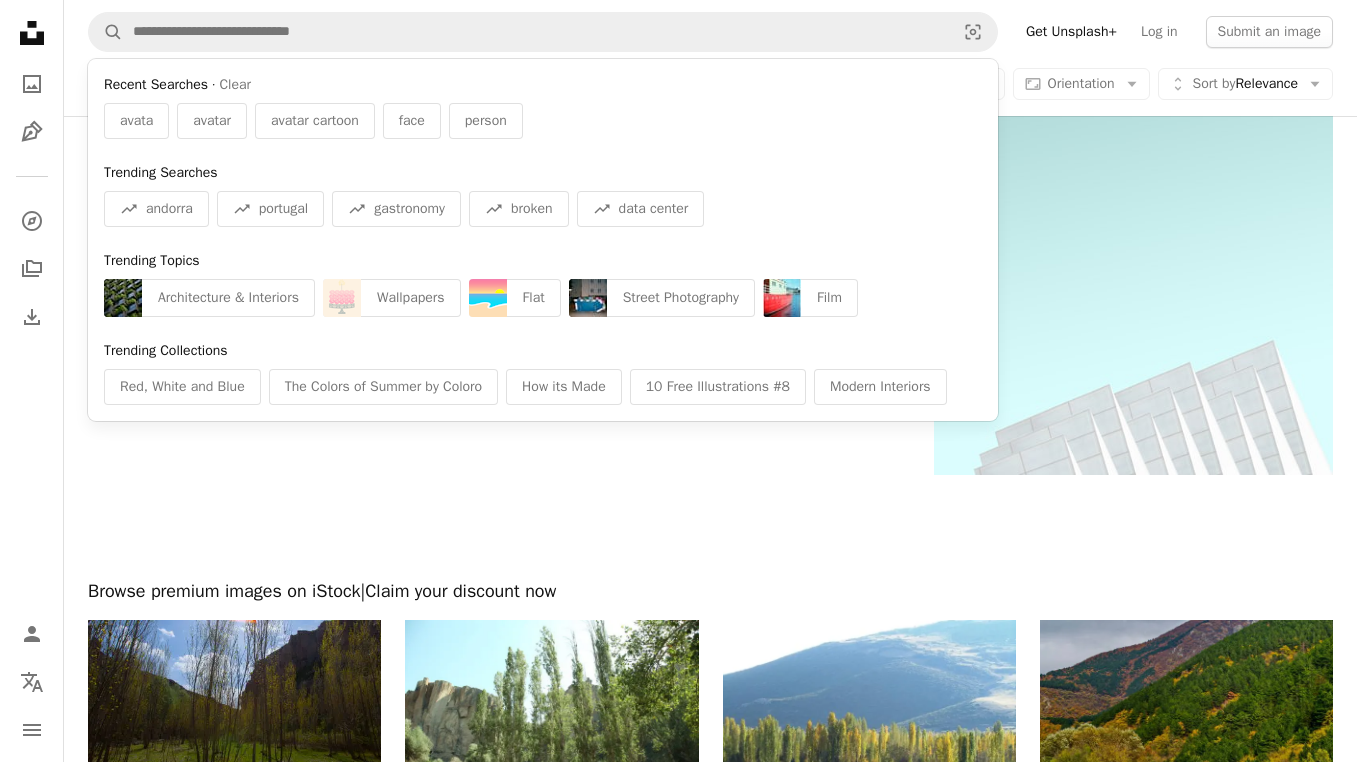 click 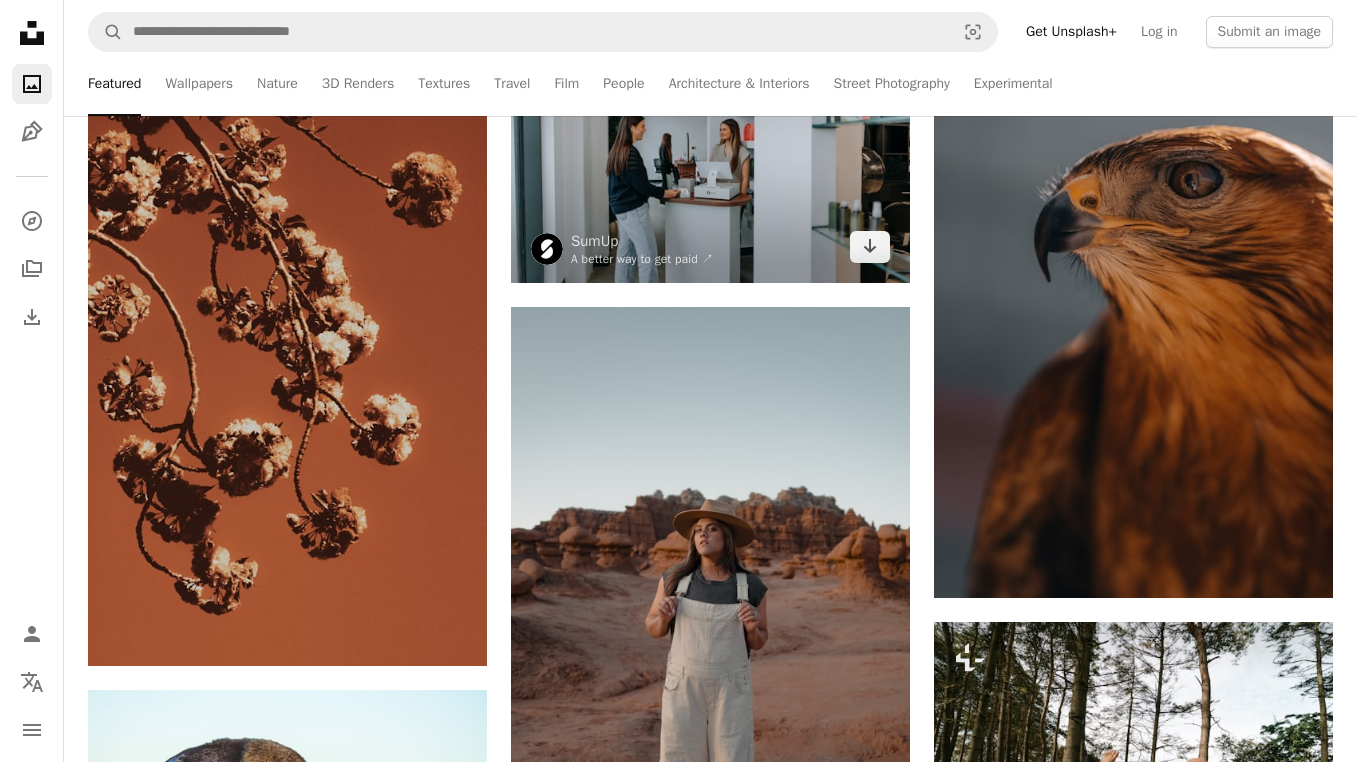 scroll, scrollTop: 391, scrollLeft: 0, axis: vertical 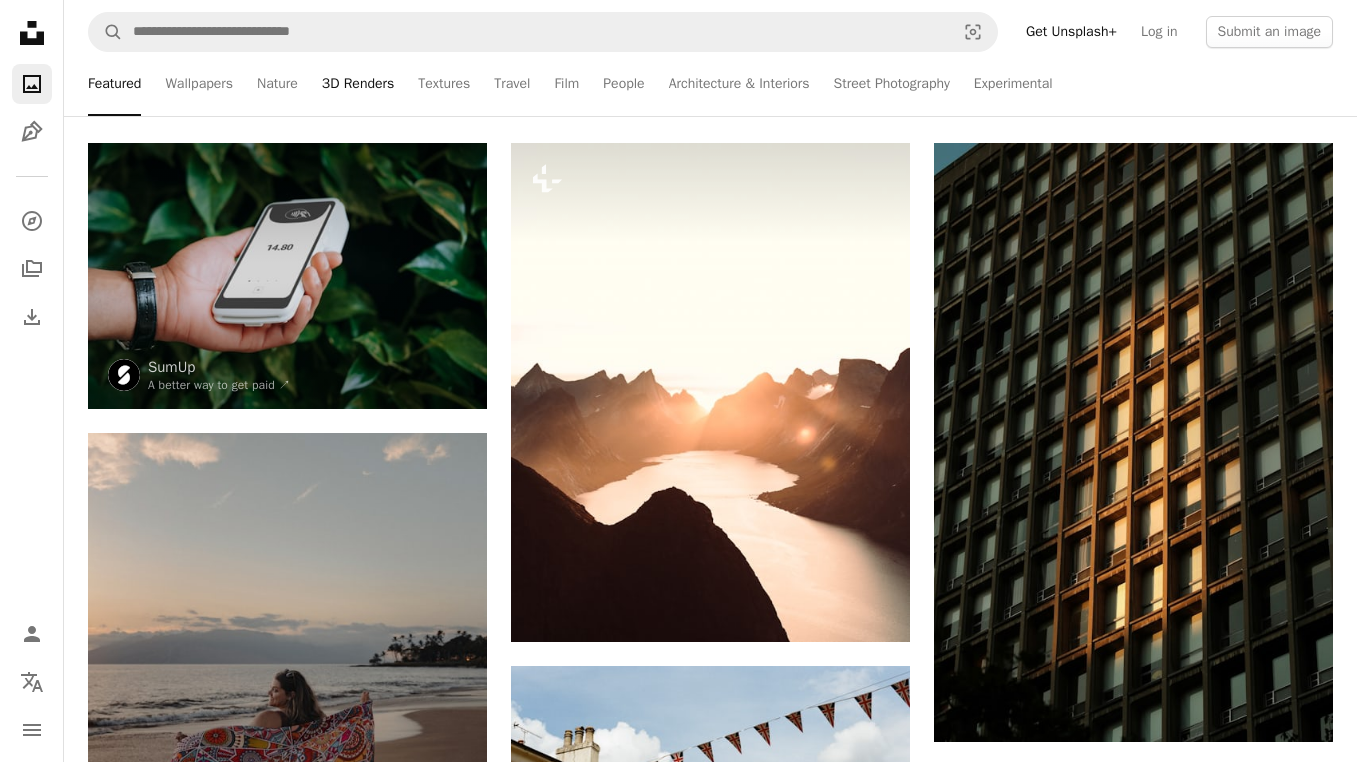 click on "3D Renders" at bounding box center [358, 84] 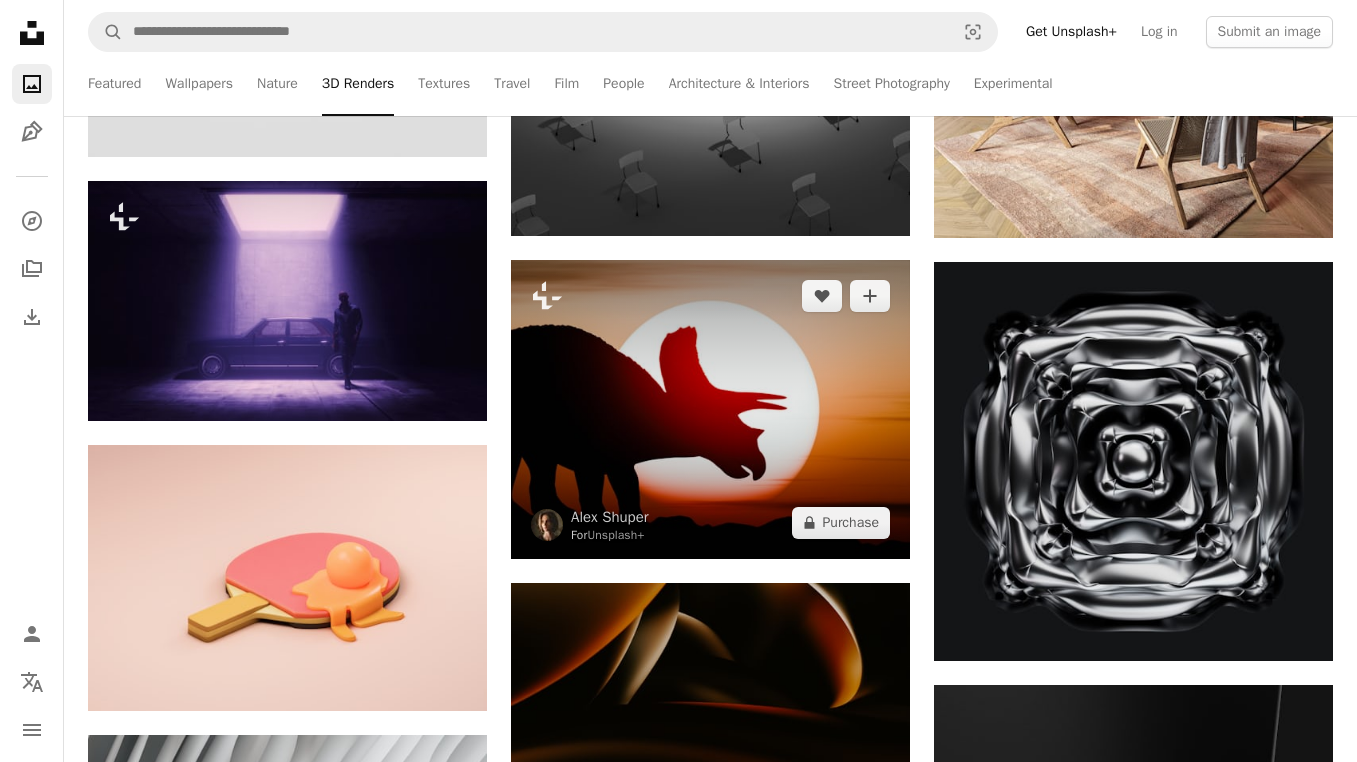 scroll, scrollTop: 12438, scrollLeft: 0, axis: vertical 